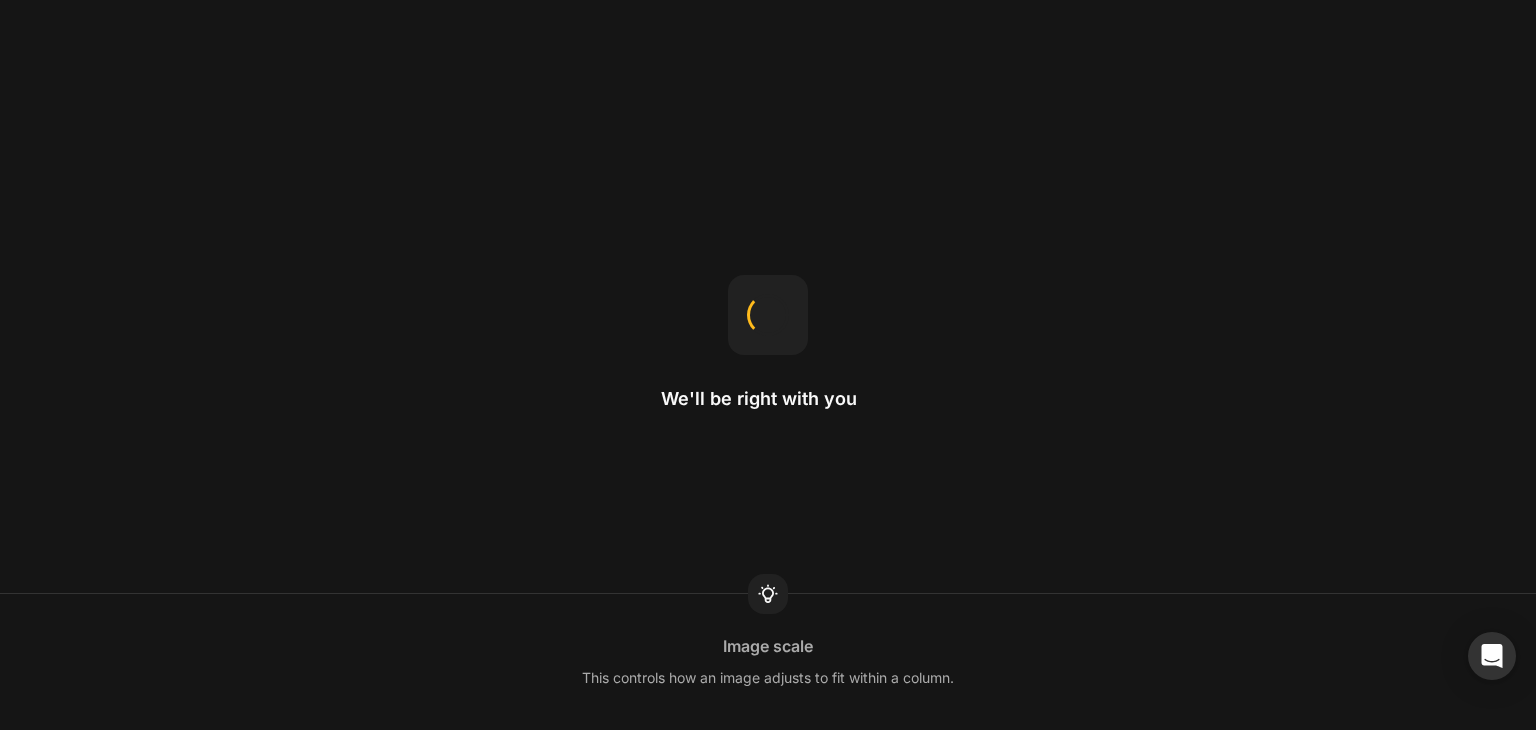 scroll, scrollTop: 0, scrollLeft: 0, axis: both 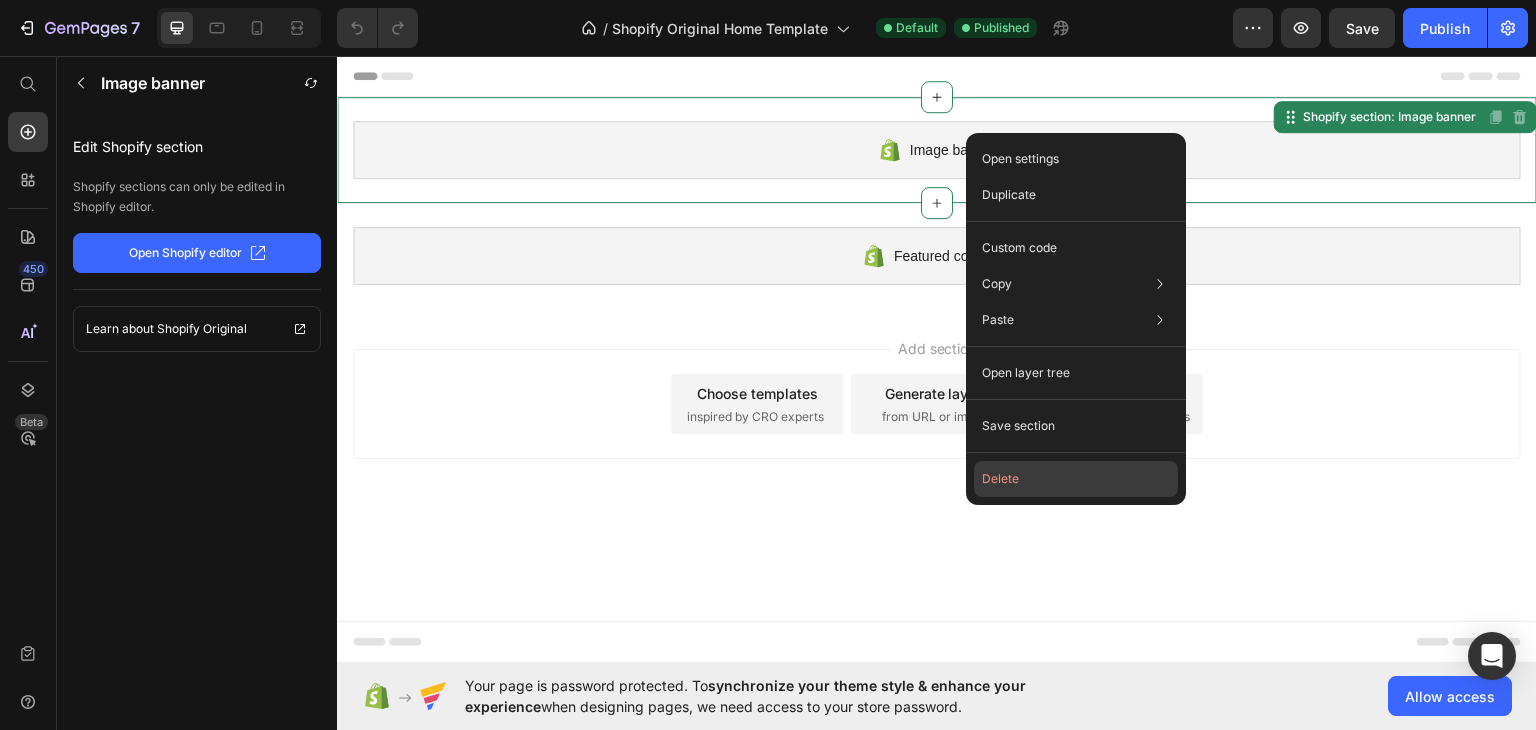 drag, startPoint x: 1048, startPoint y: 475, endPoint x: 669, endPoint y: 359, distance: 396.35464 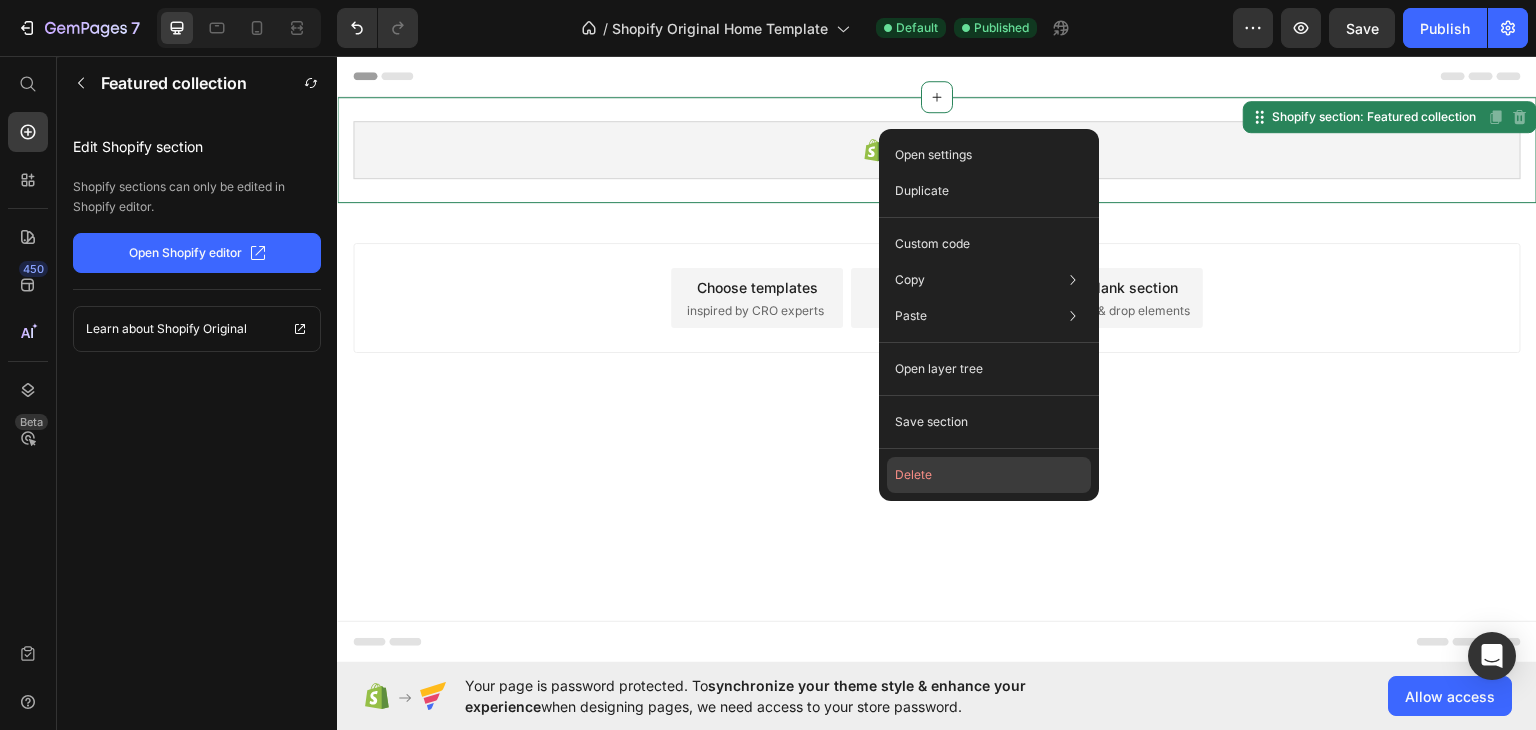 drag, startPoint x: 945, startPoint y: 486, endPoint x: 435, endPoint y: 373, distance: 522.36865 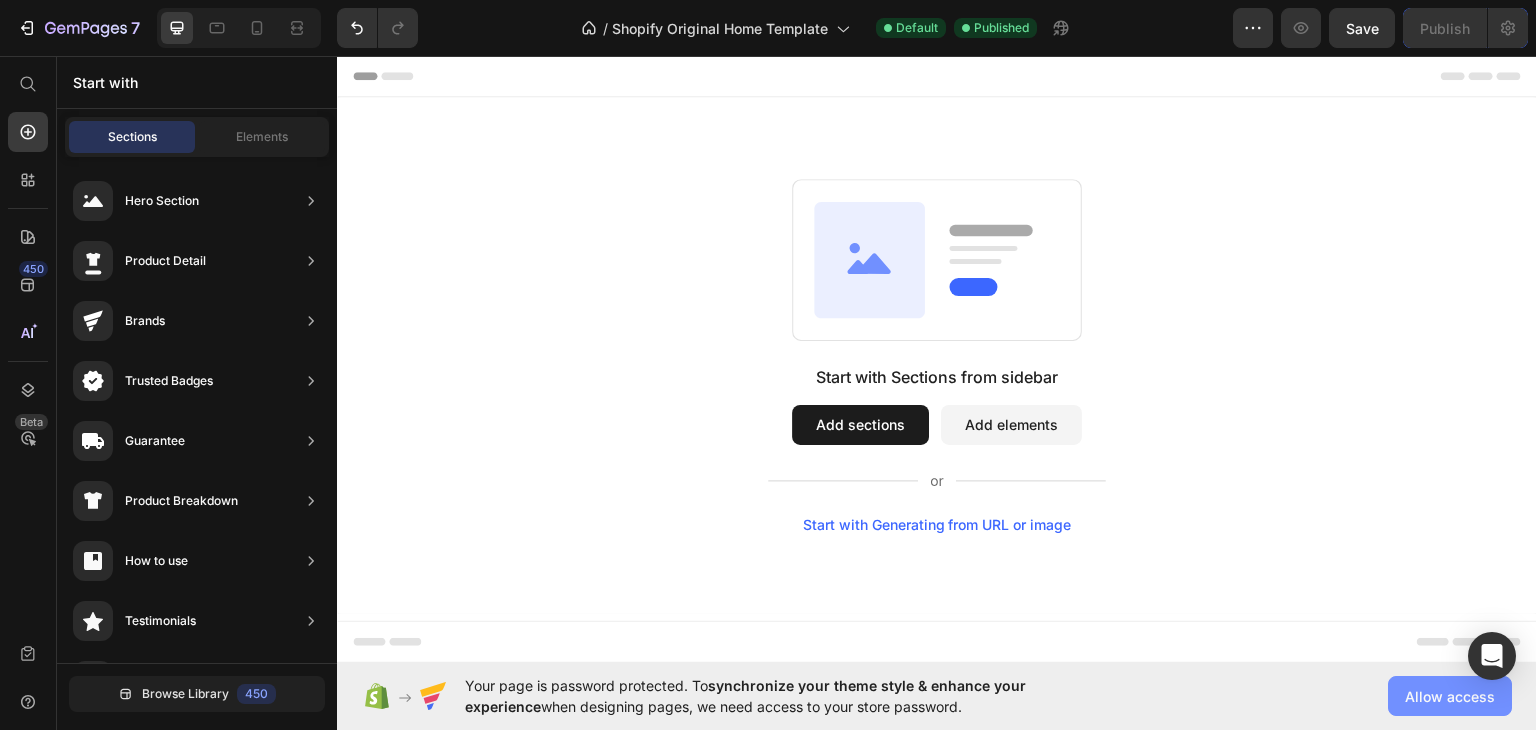 click on "Allow access" 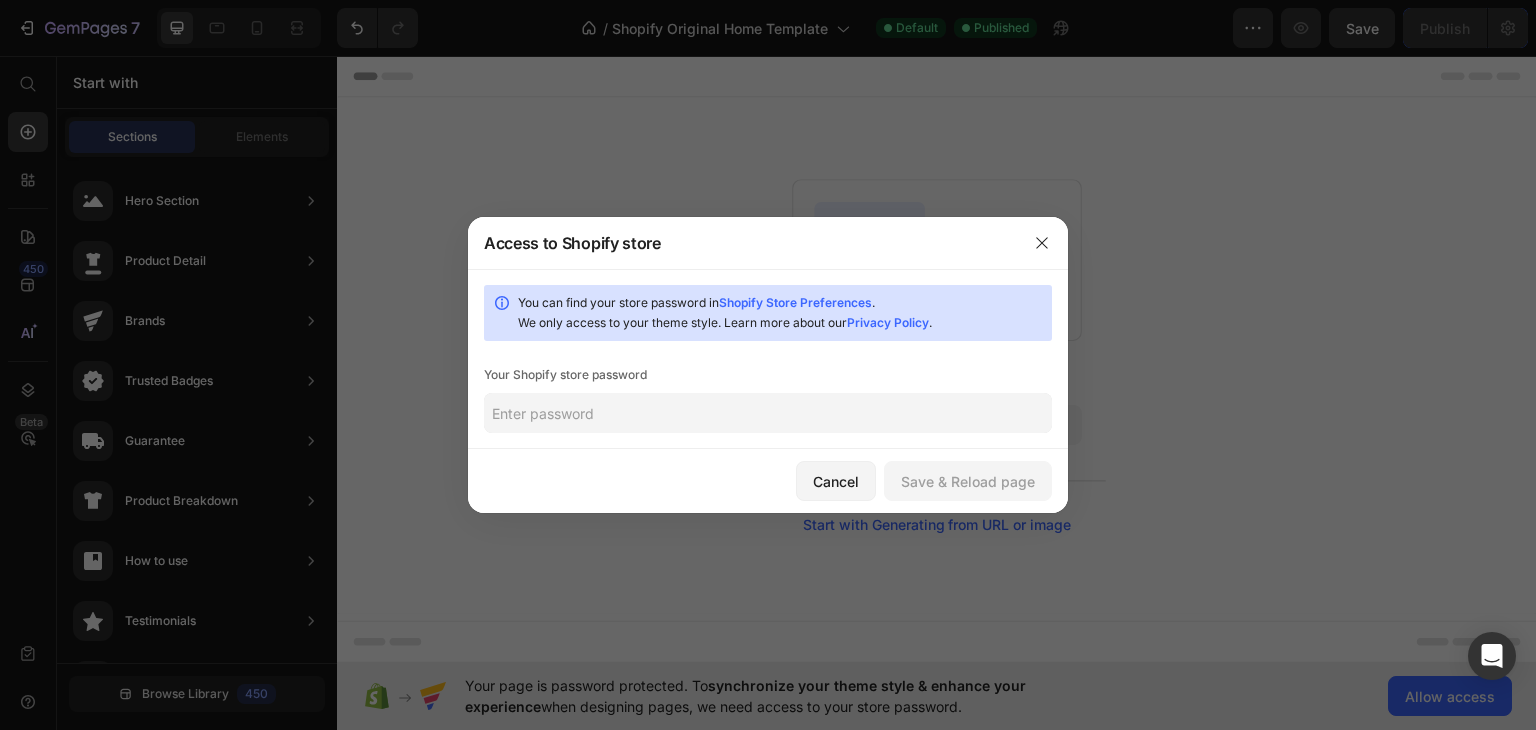 click 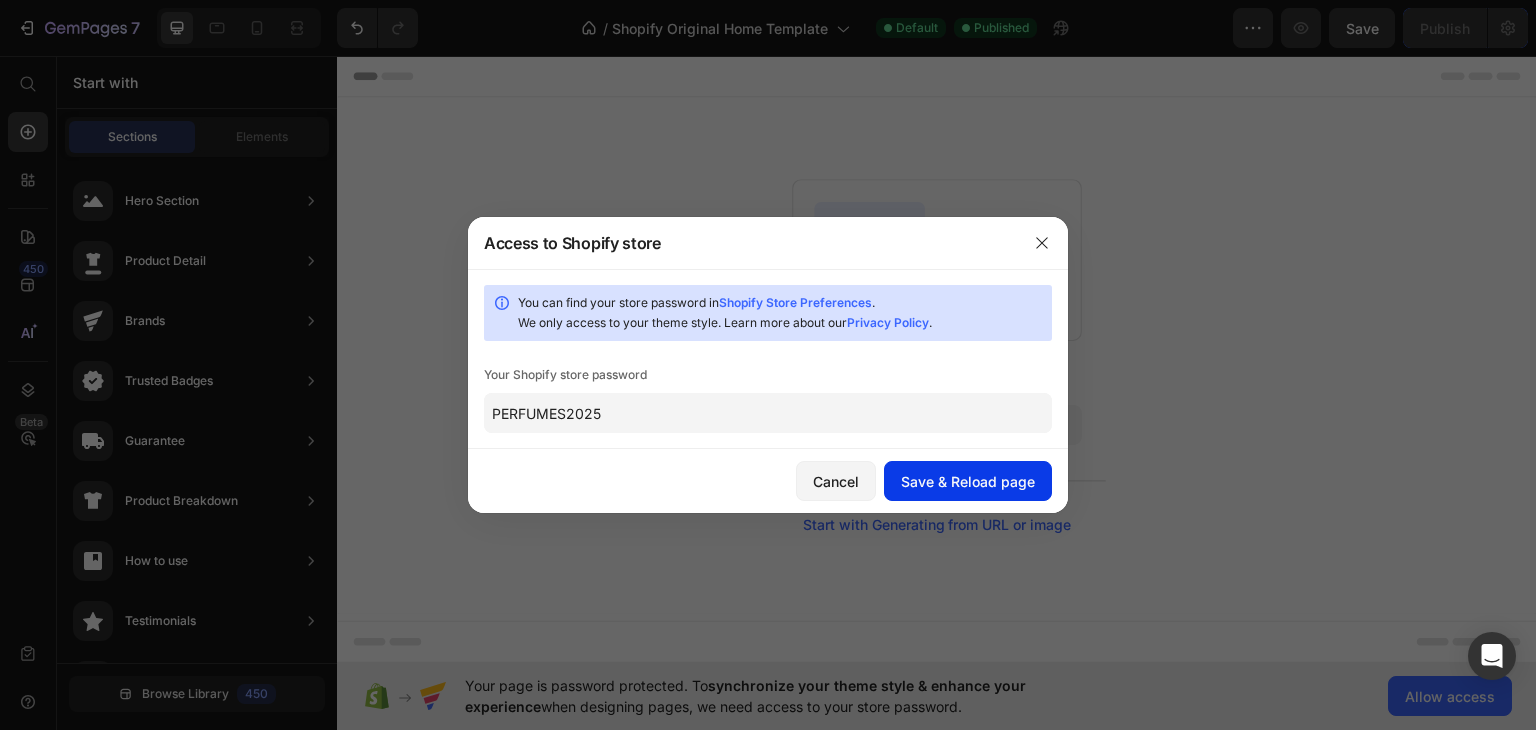 type on "PERFUMES2025" 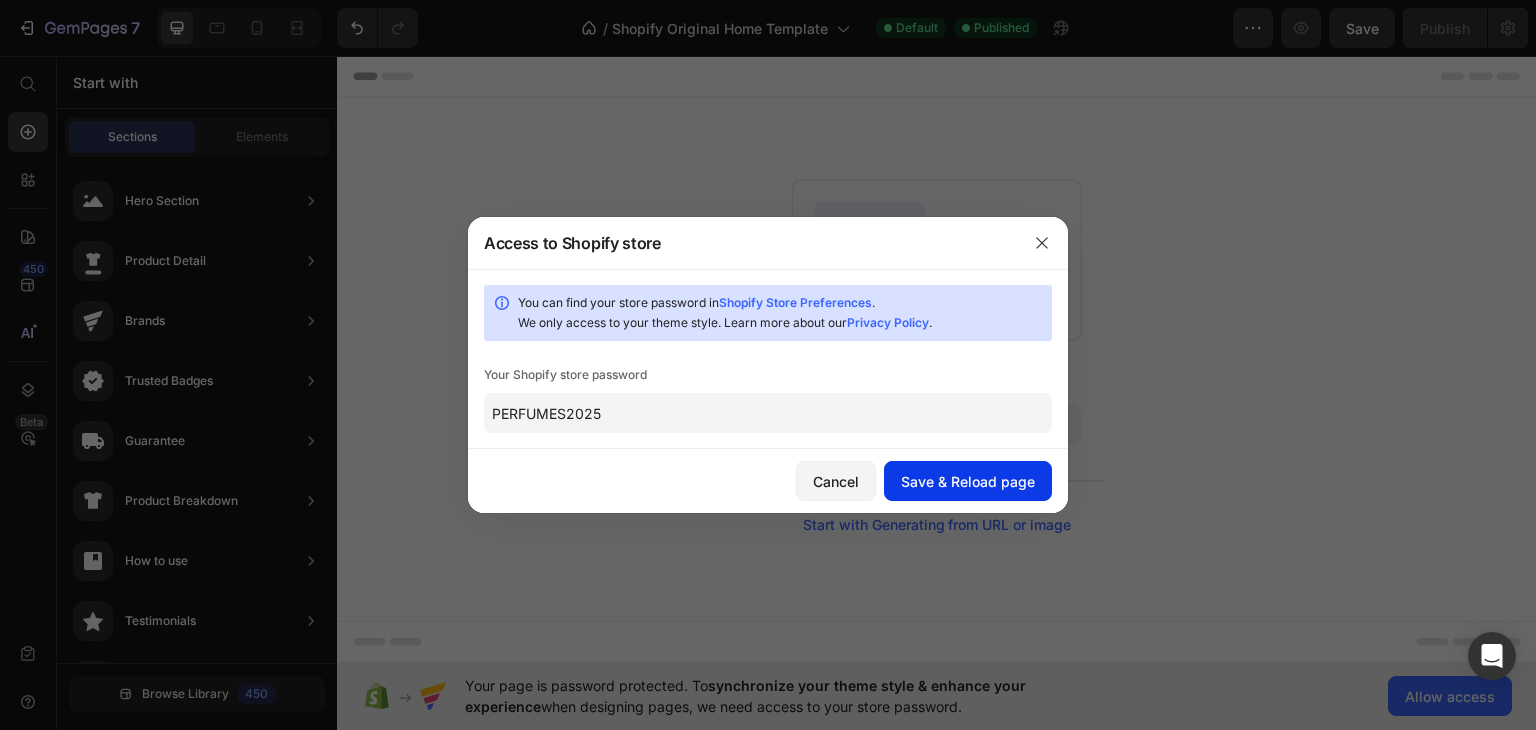 click on "Save & Reload page" at bounding box center (968, 481) 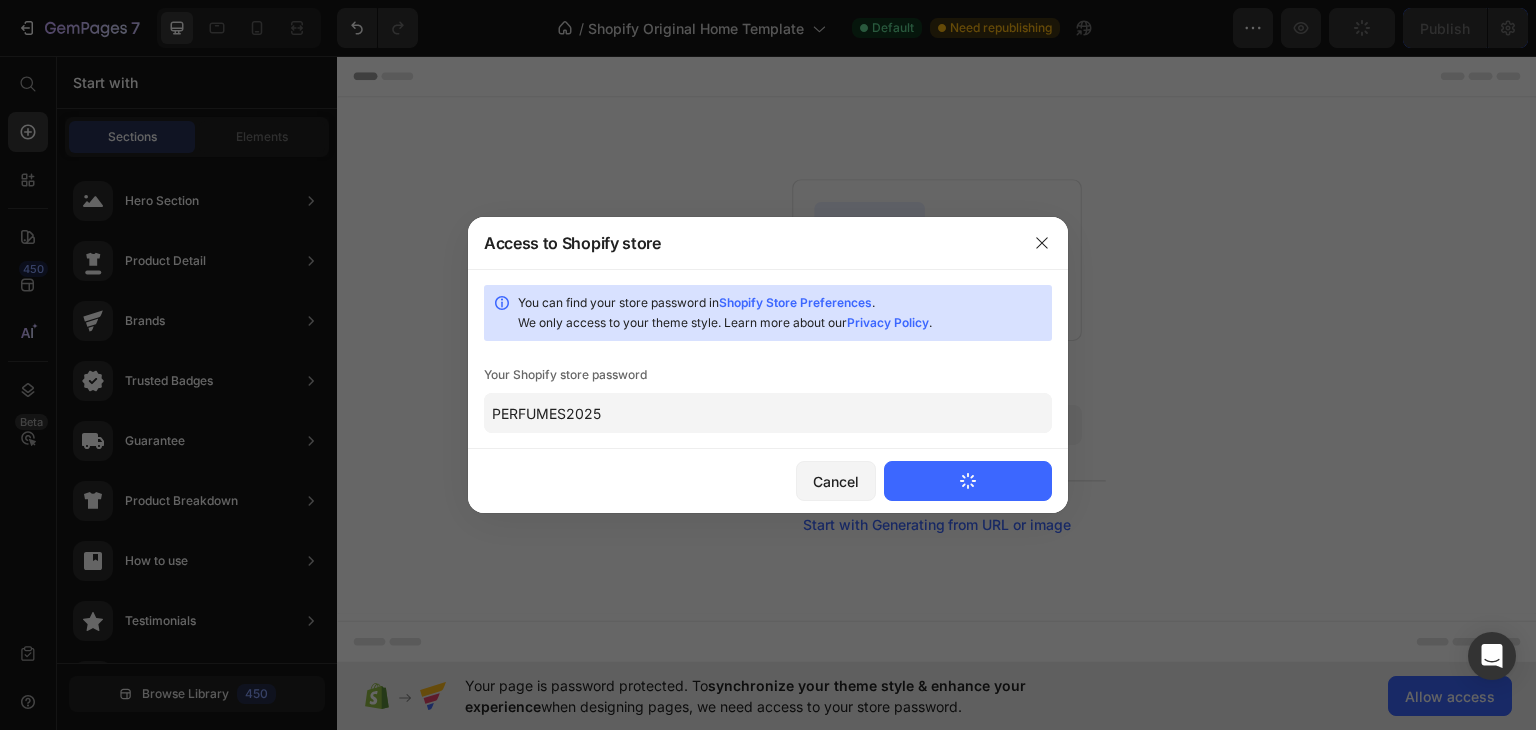 type 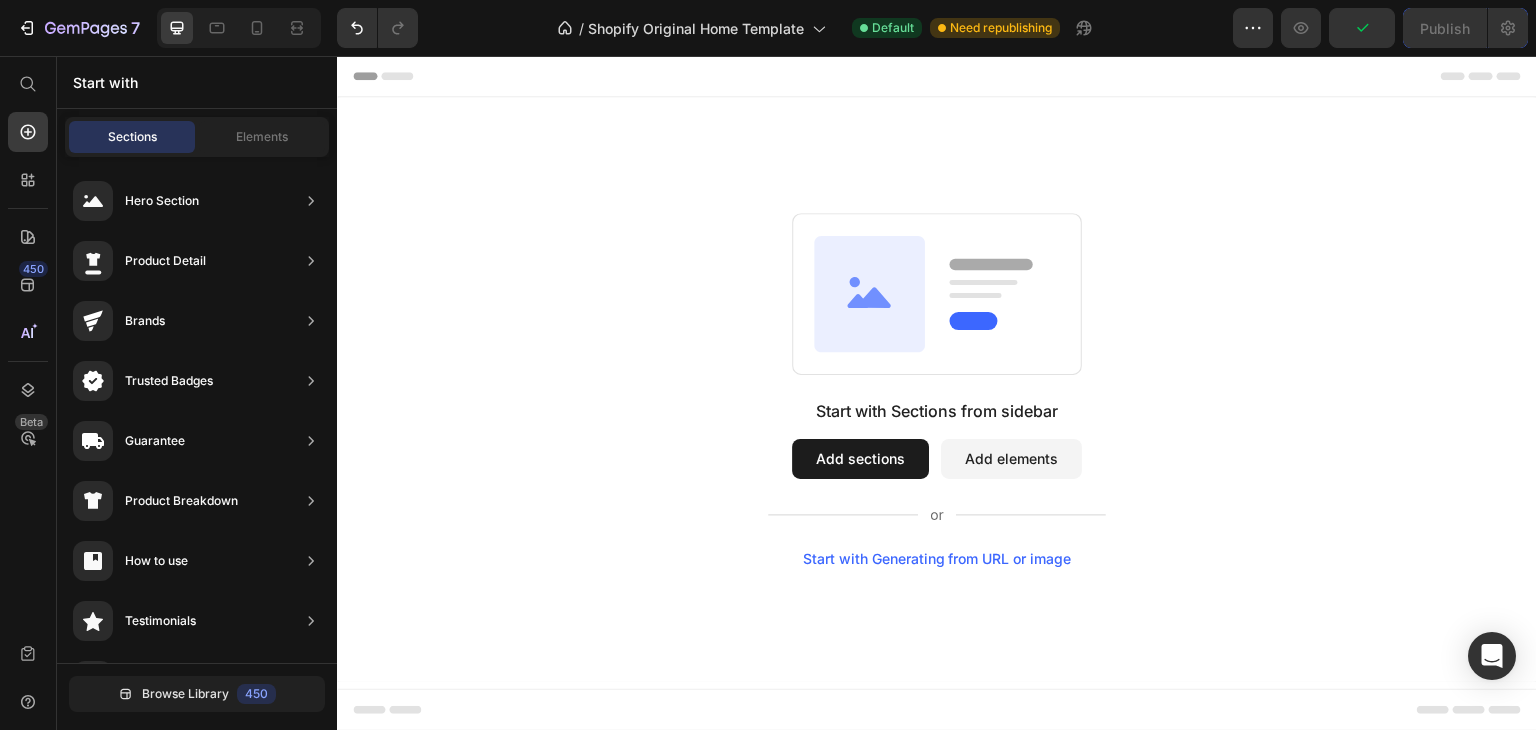 scroll, scrollTop: 0, scrollLeft: 0, axis: both 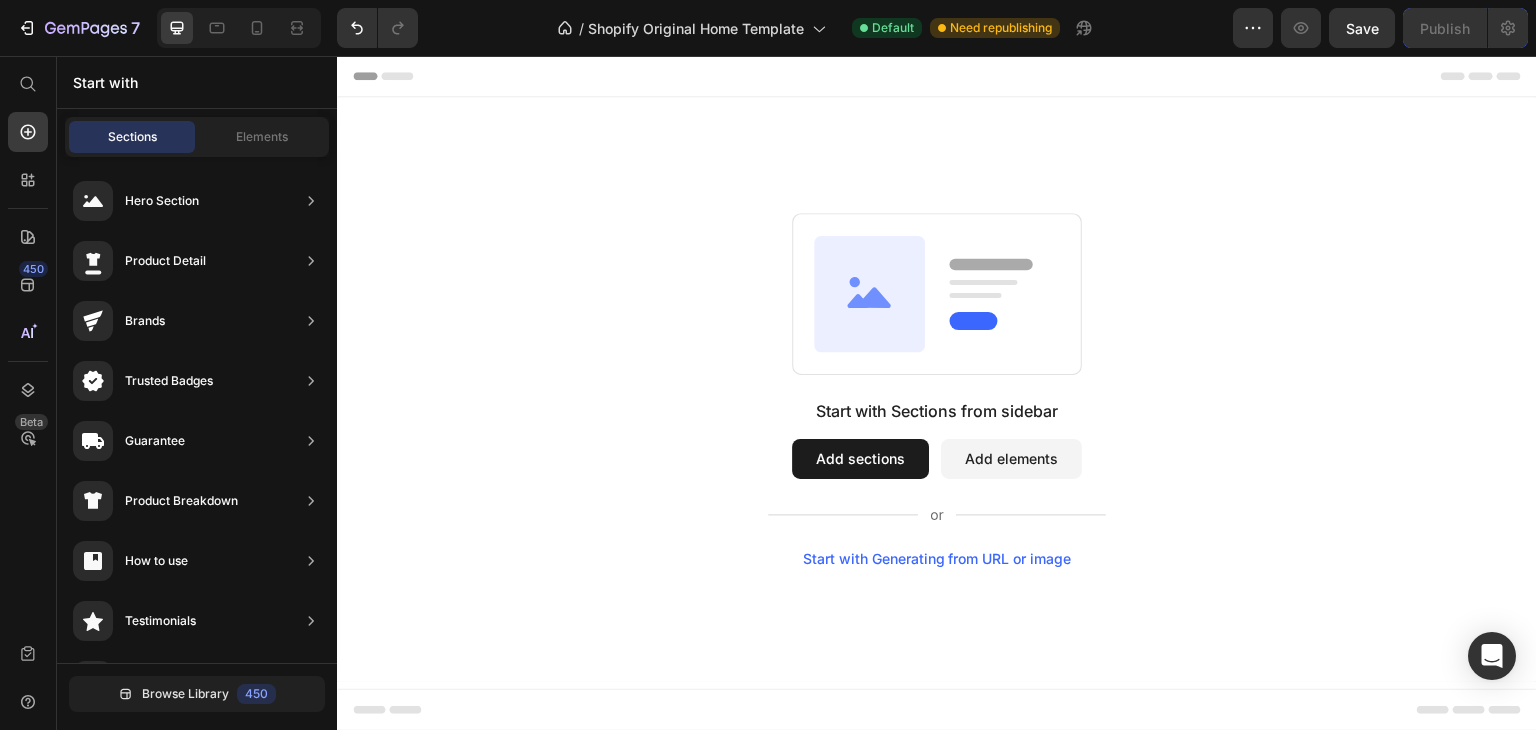 click on "Add sections" at bounding box center (860, 459) 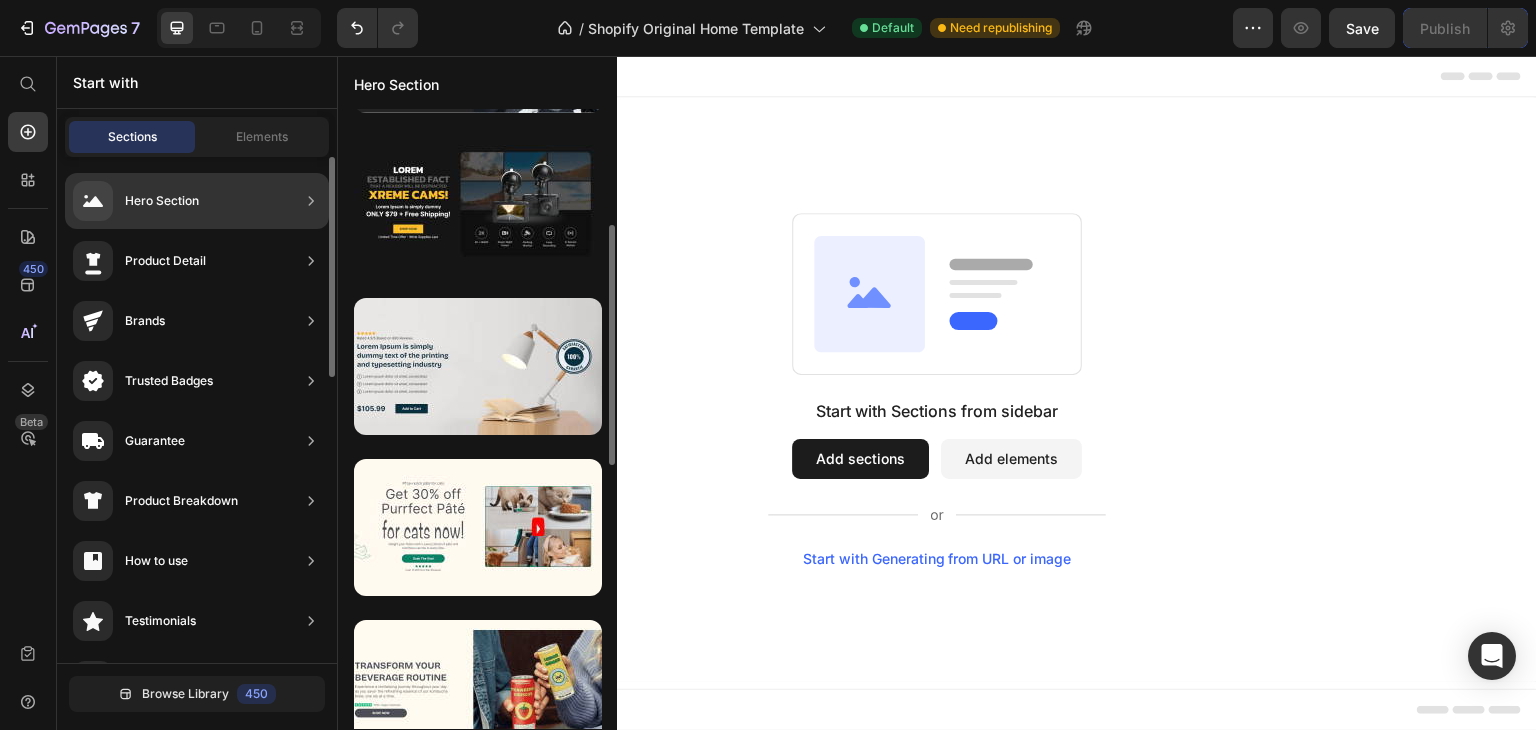 scroll, scrollTop: 172, scrollLeft: 0, axis: vertical 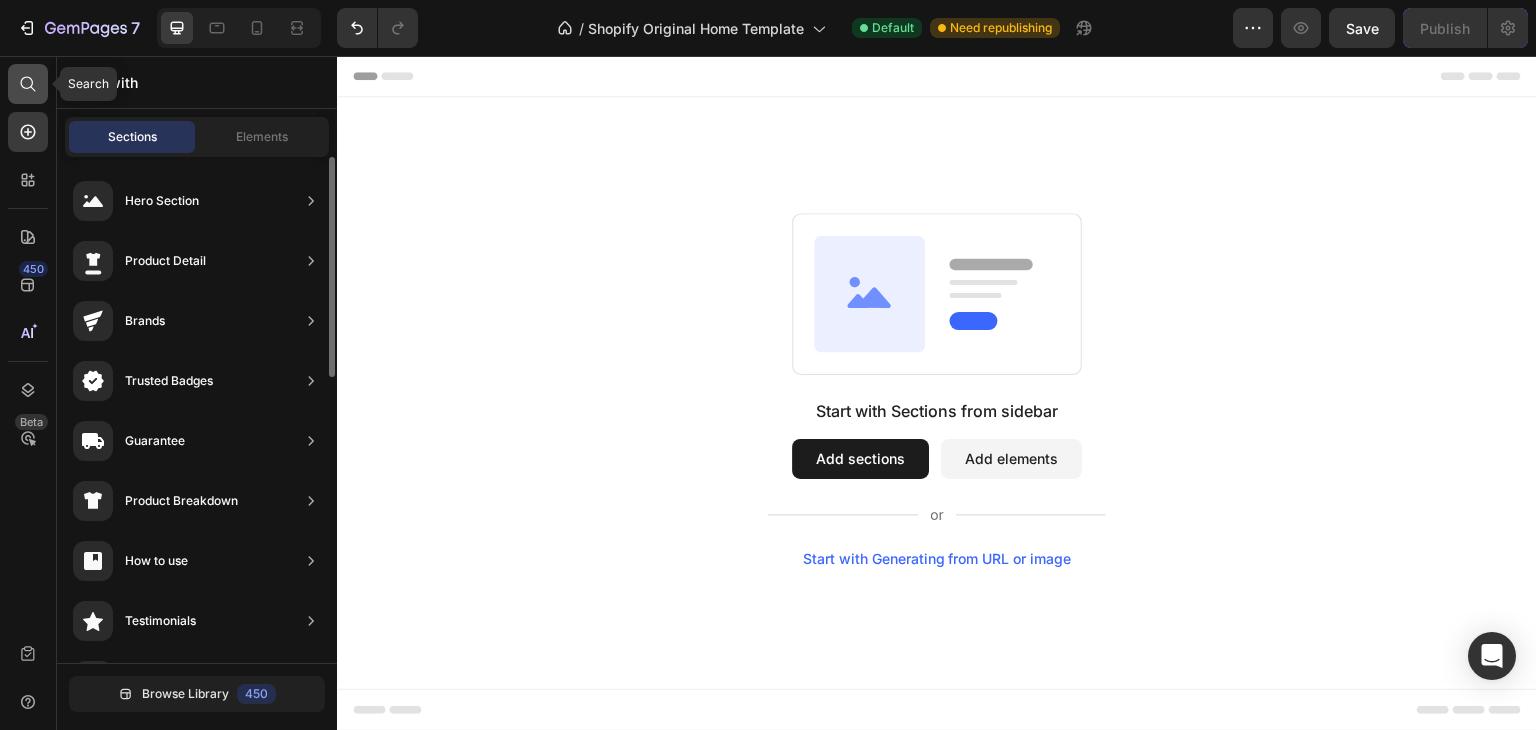 click 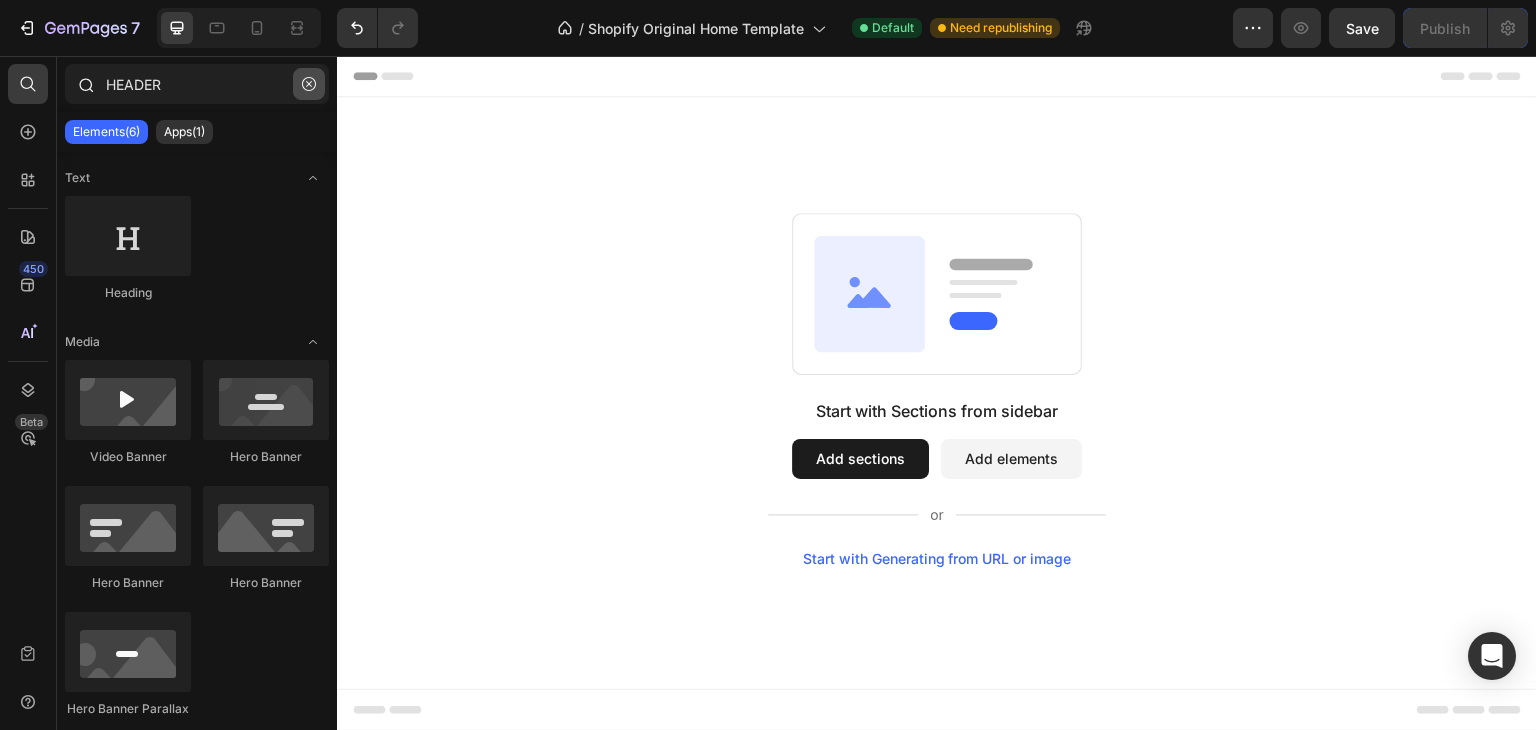 type on "HEADER" 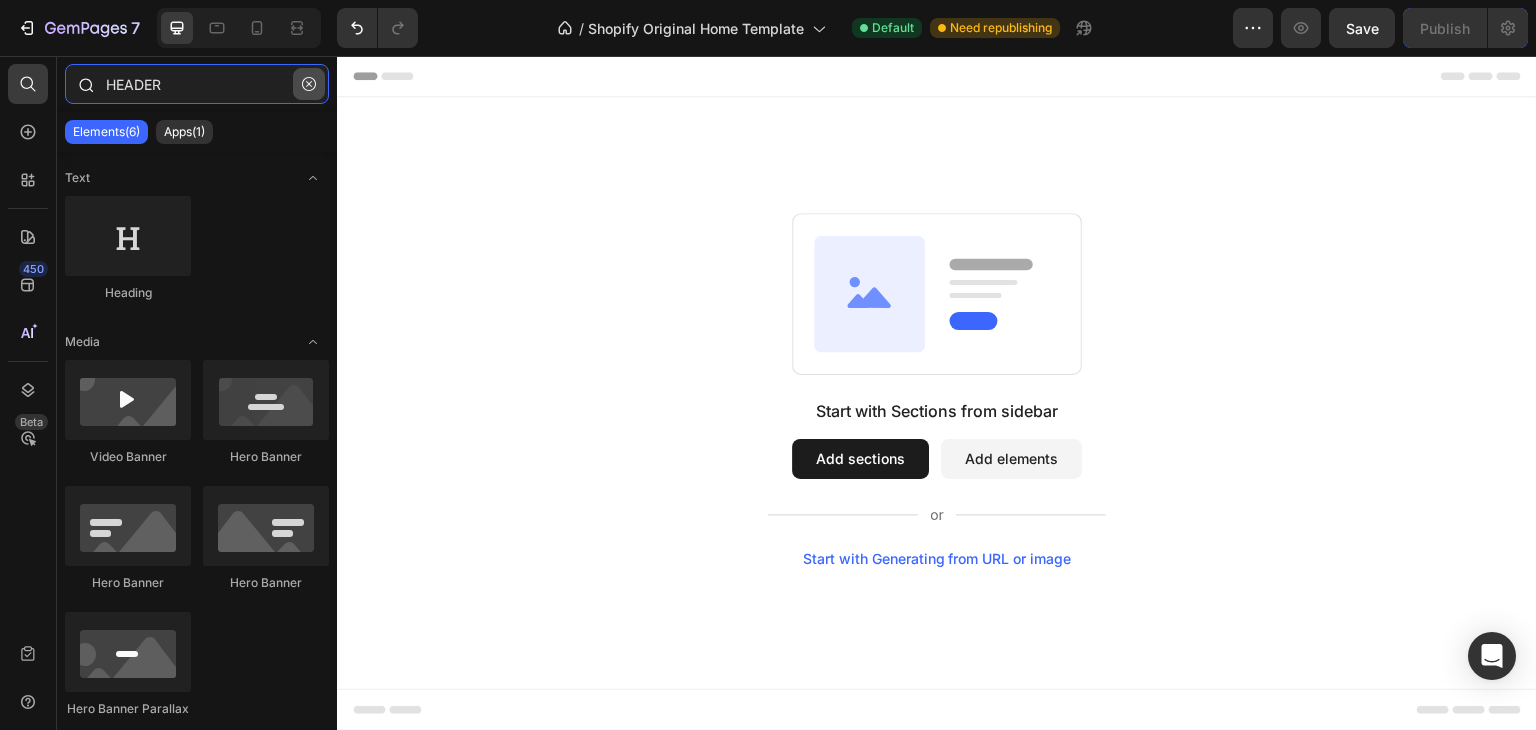 type 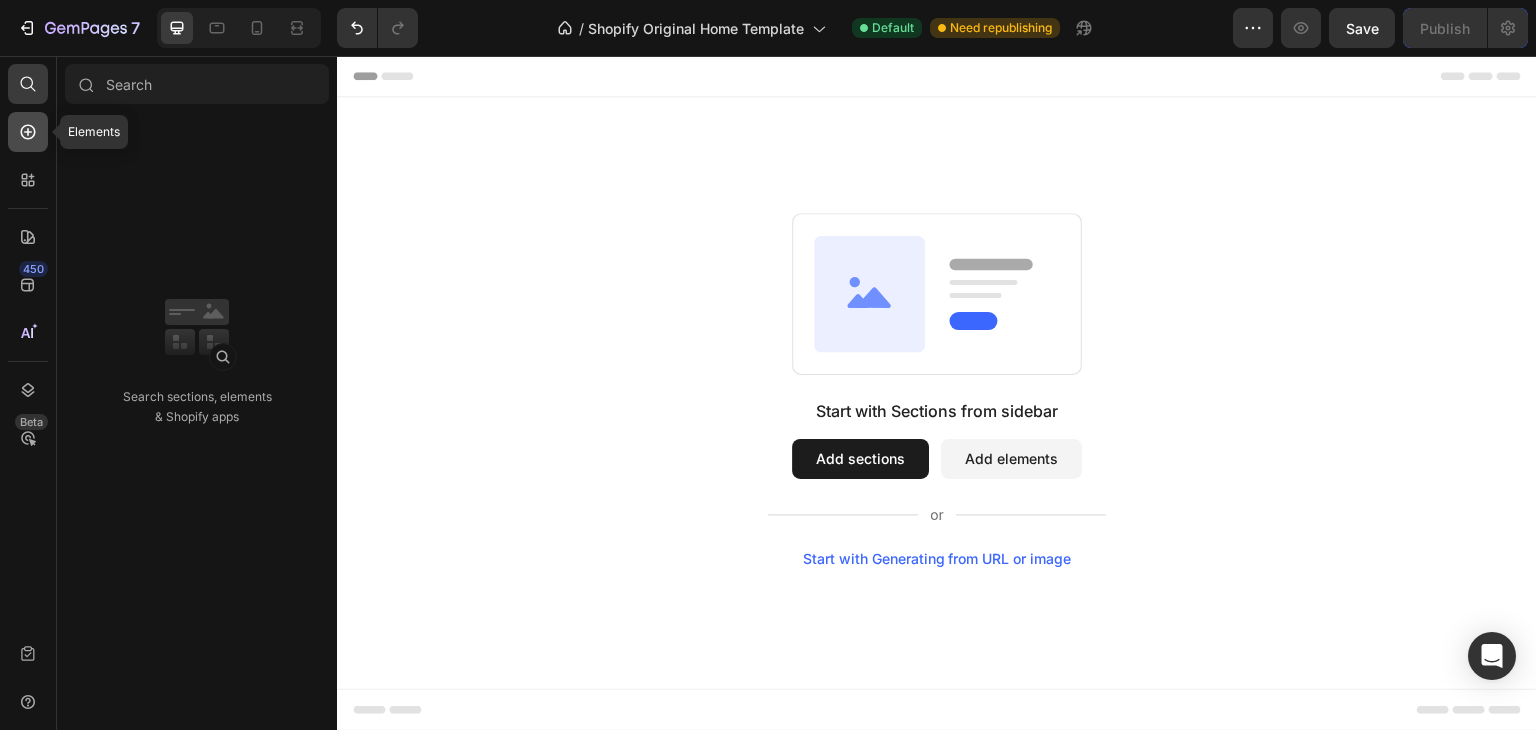 click 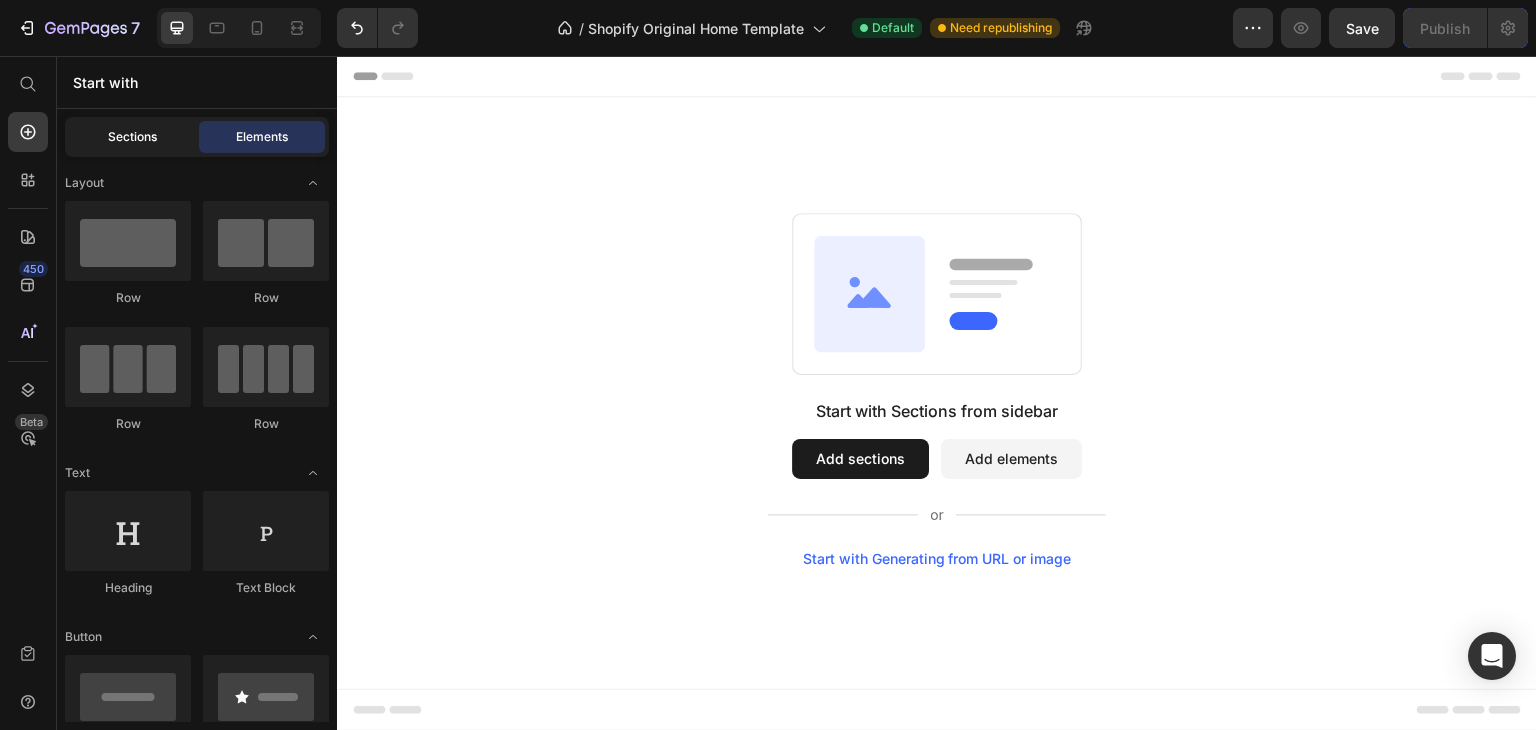 click on "Sections" 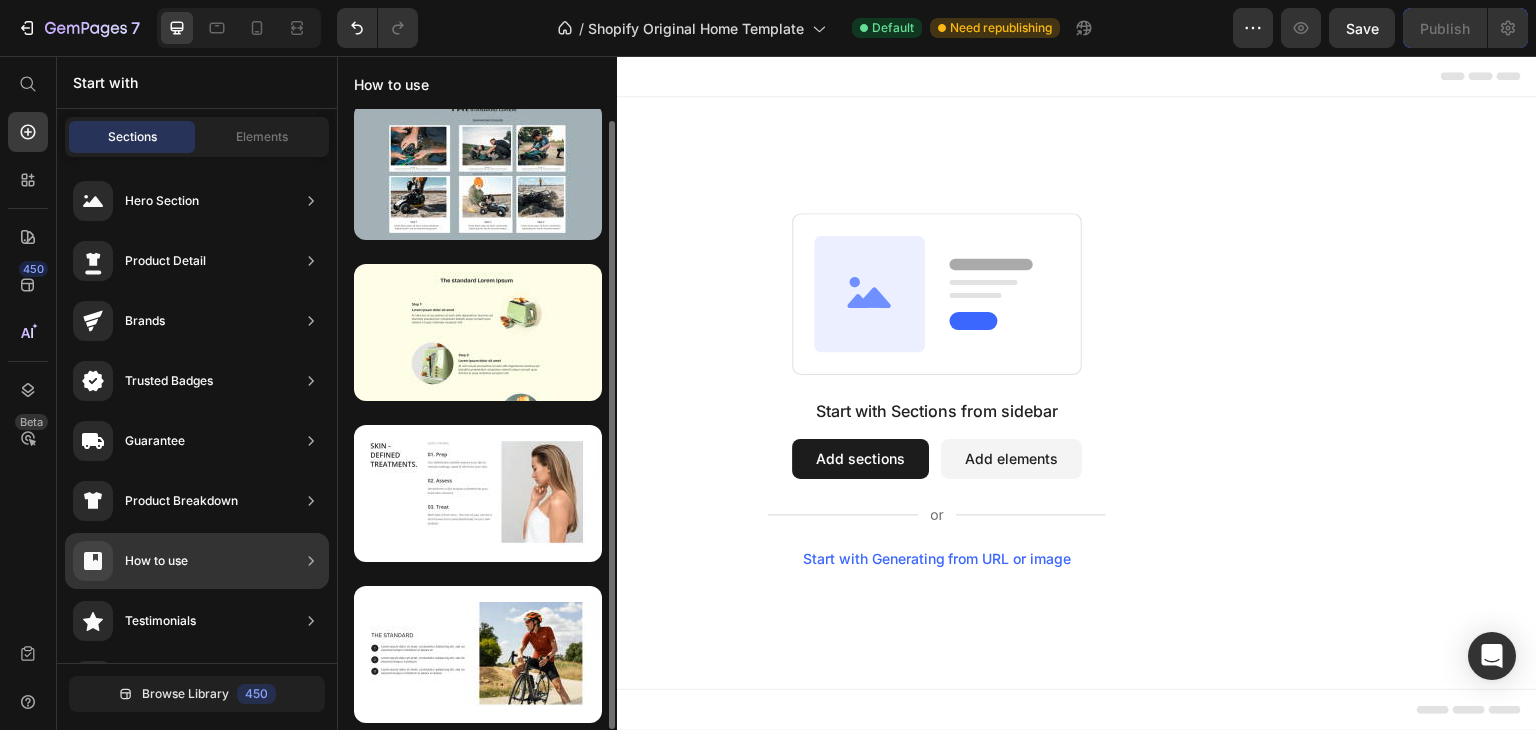 scroll, scrollTop: 12, scrollLeft: 0, axis: vertical 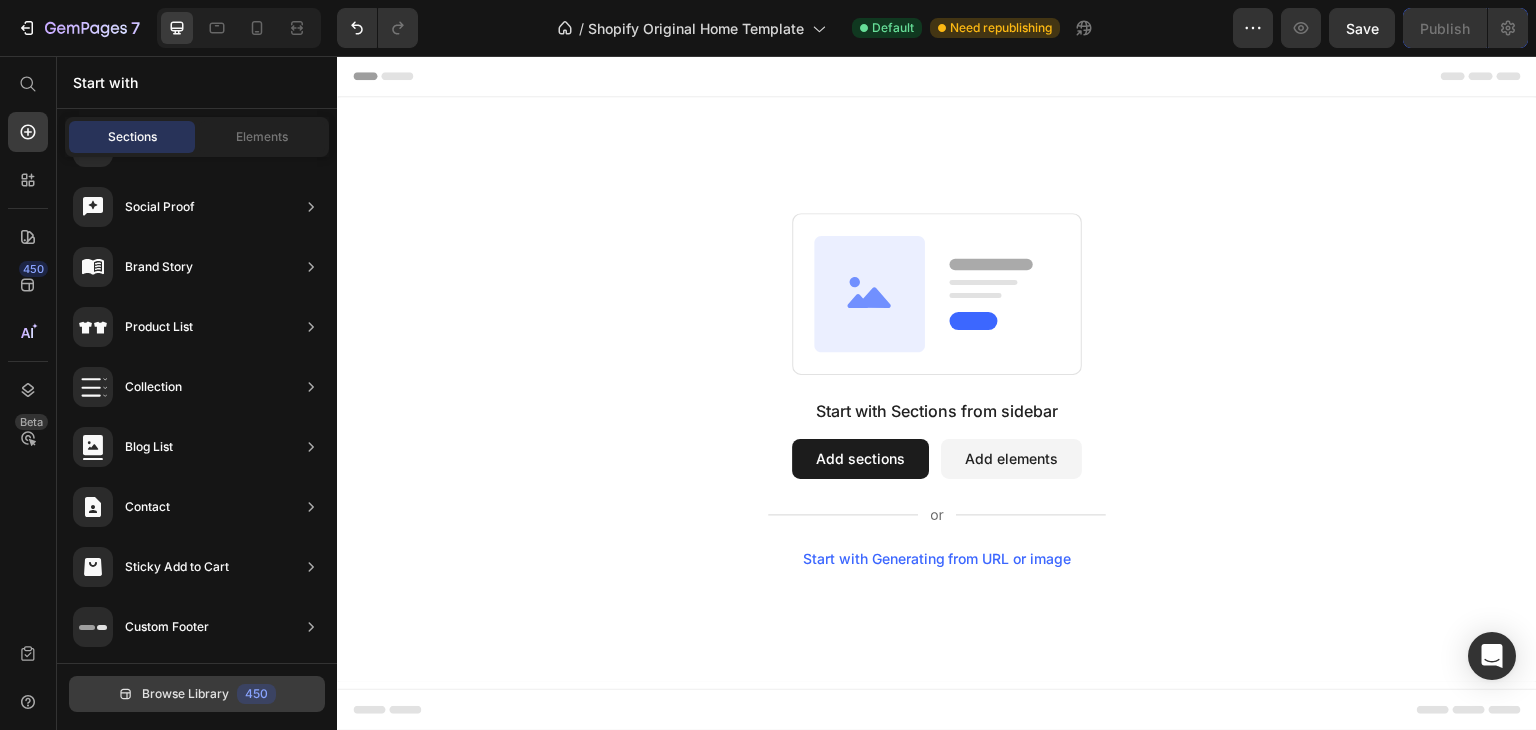 click on "Browse Library" at bounding box center (185, 694) 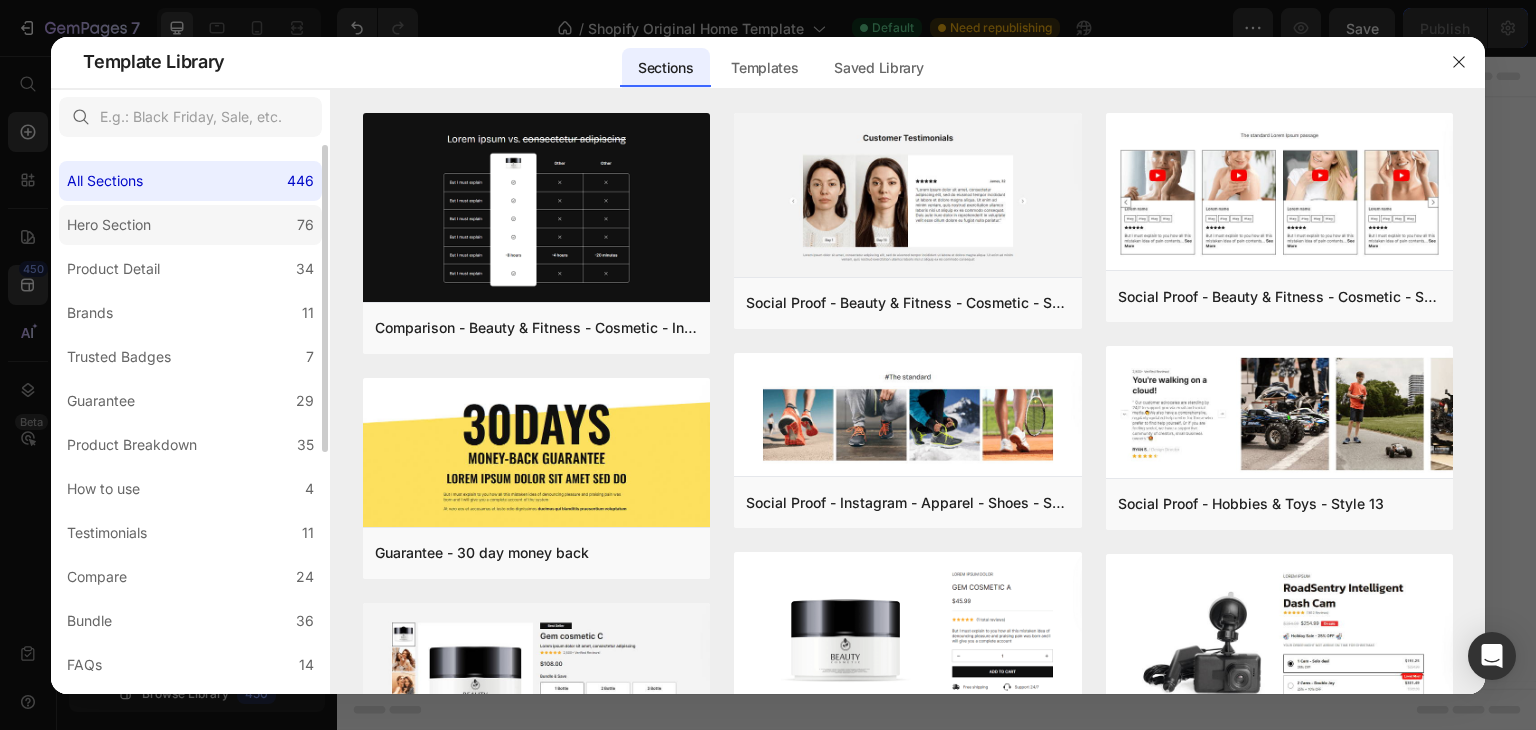 click on "Hero Section 76" 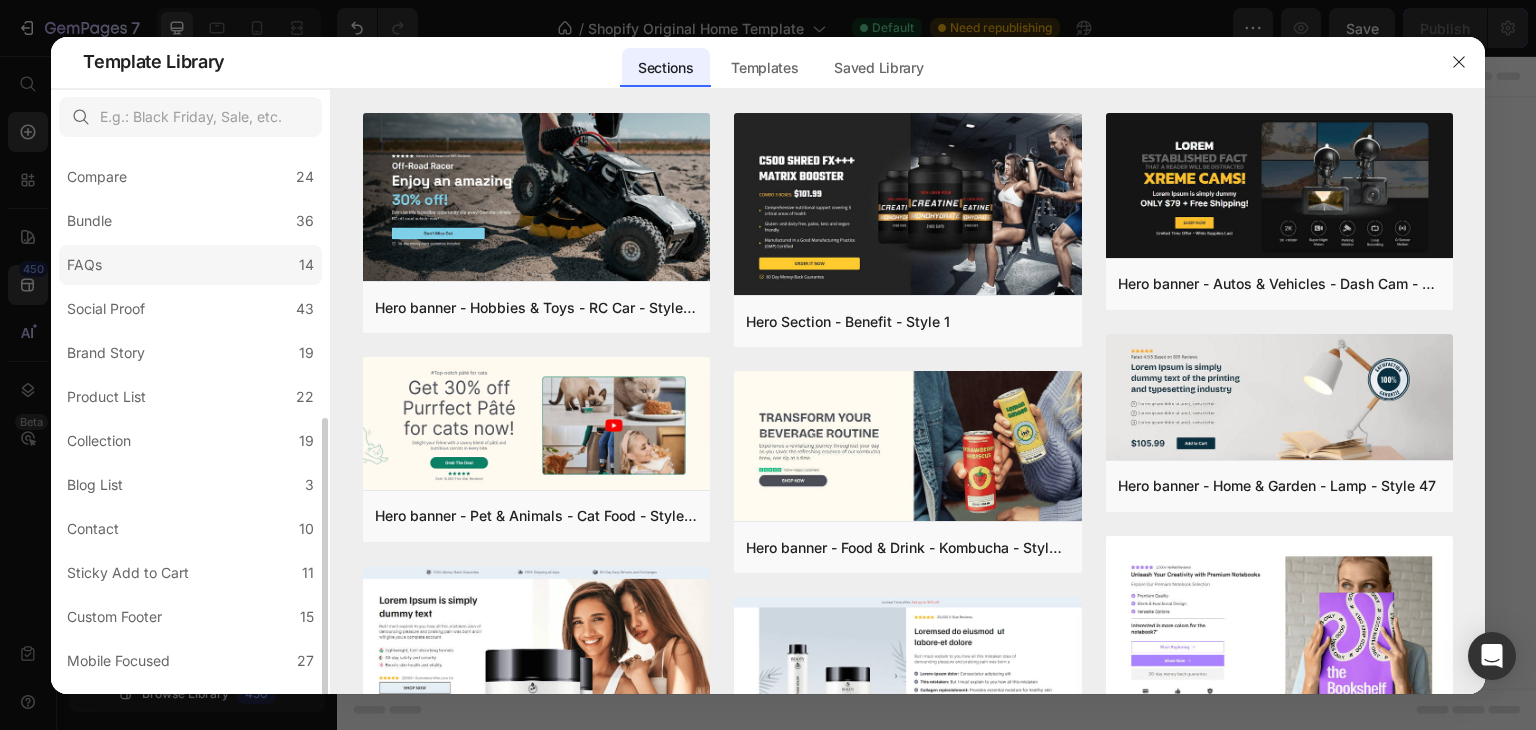 scroll, scrollTop: 431, scrollLeft: 0, axis: vertical 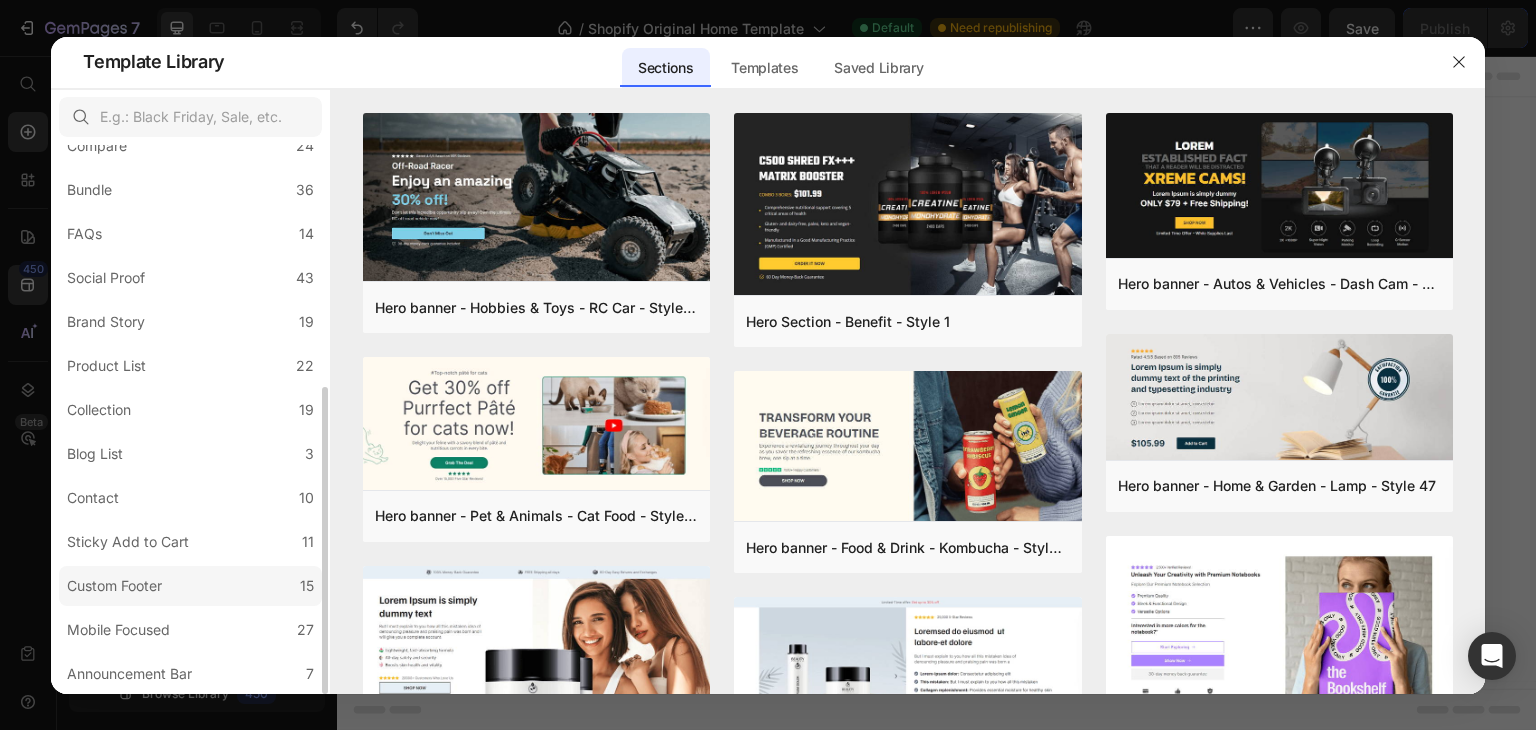 click on "Custom Footer 15" 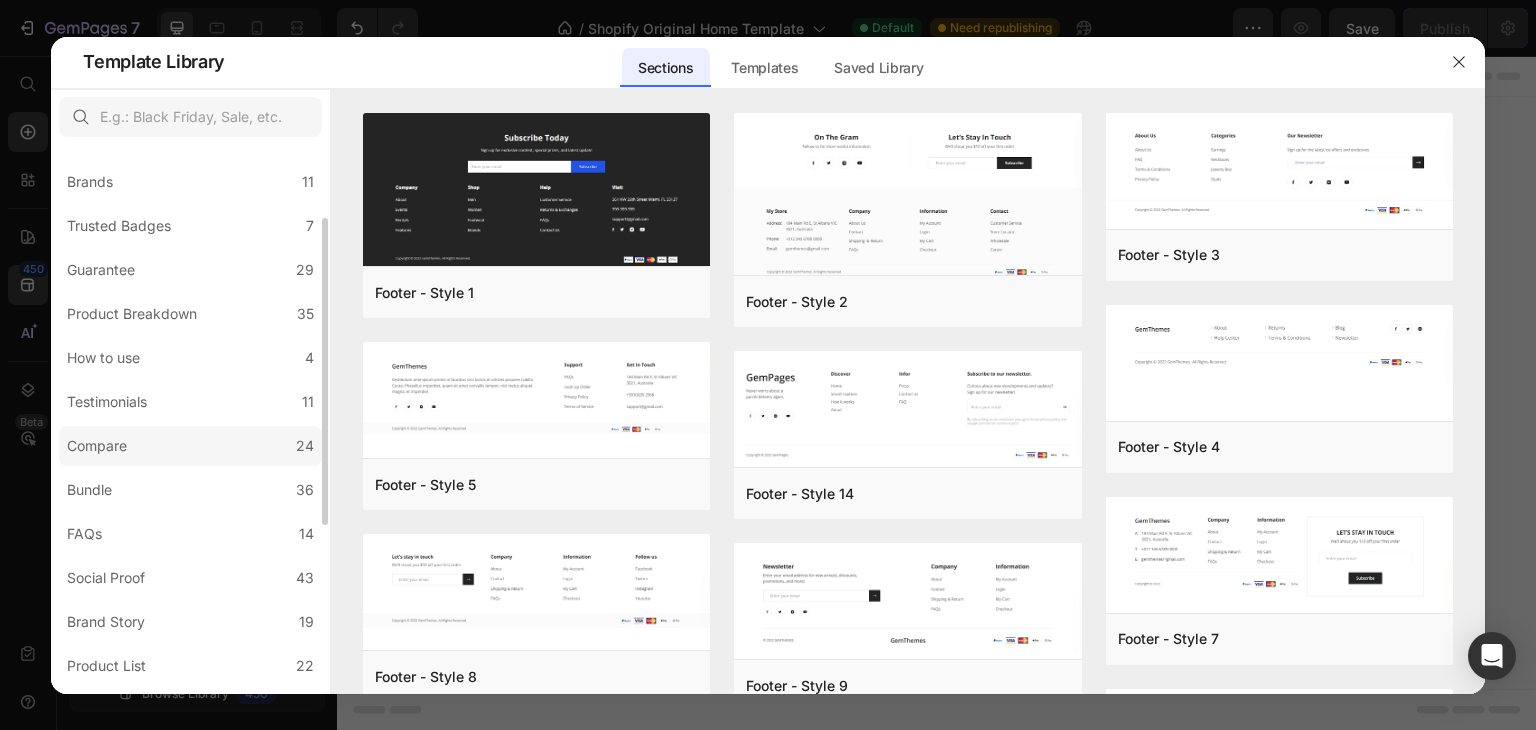 scroll, scrollTop: 0, scrollLeft: 0, axis: both 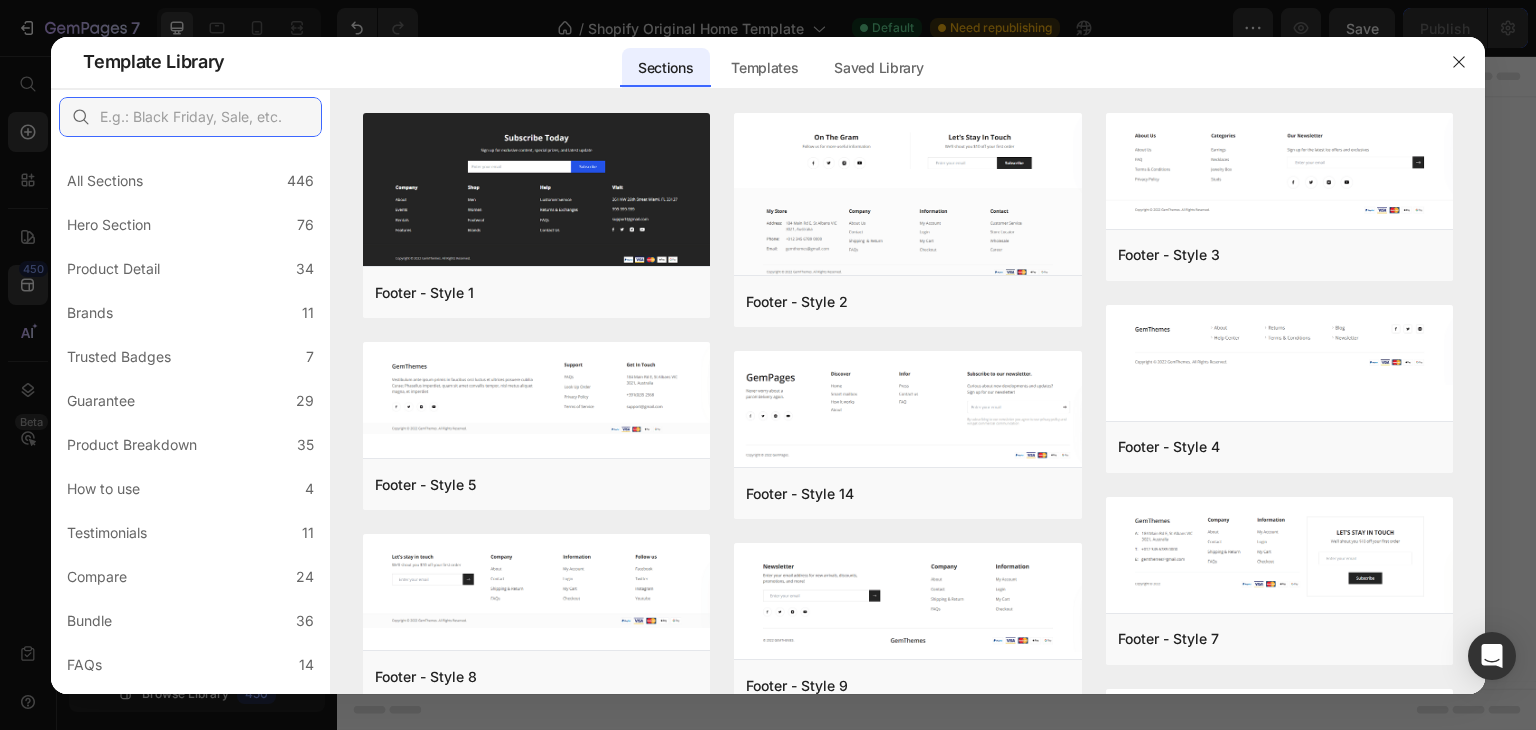 click at bounding box center (190, 117) 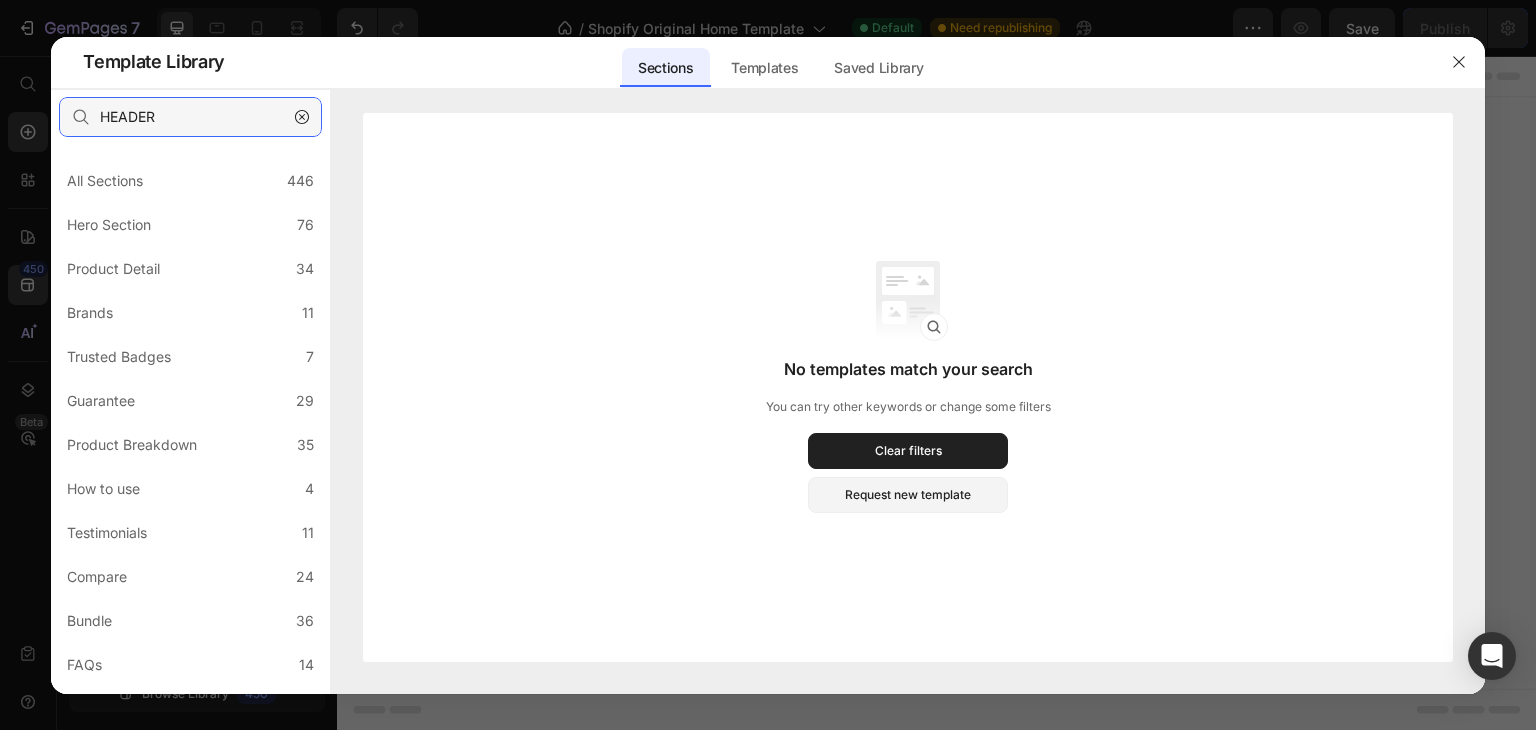 type on "HEADER" 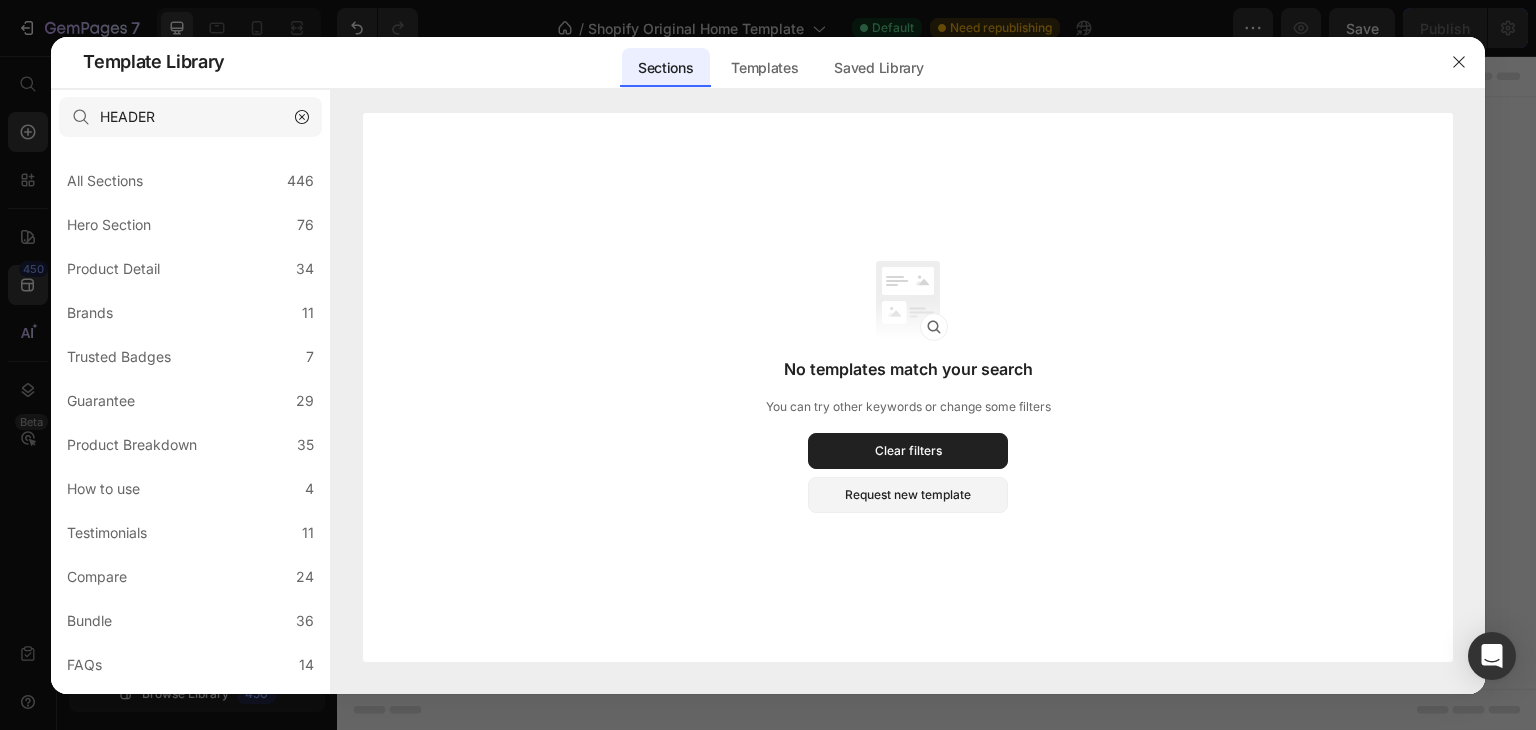 click 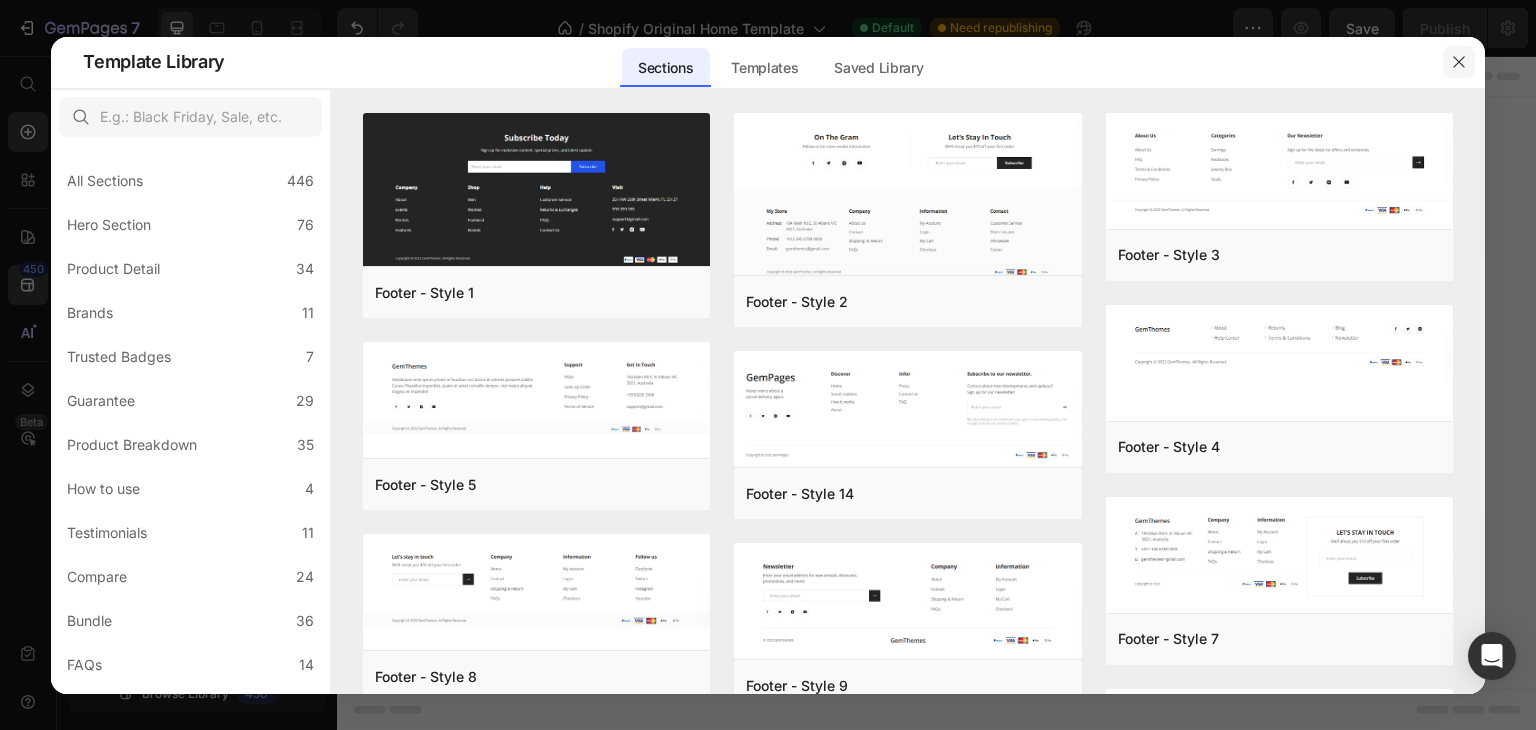 click at bounding box center (1459, 62) 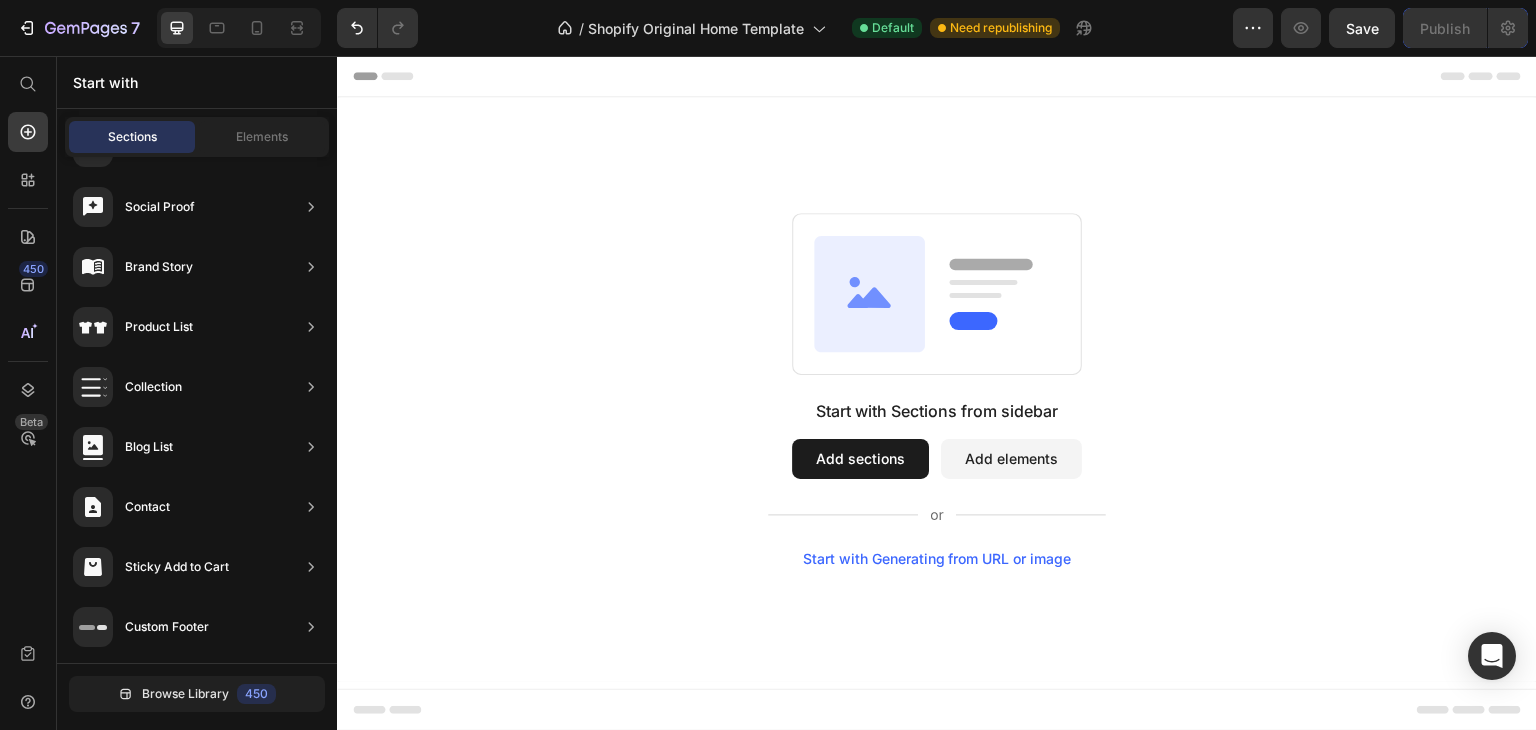 click on "Add sections" at bounding box center [860, 459] 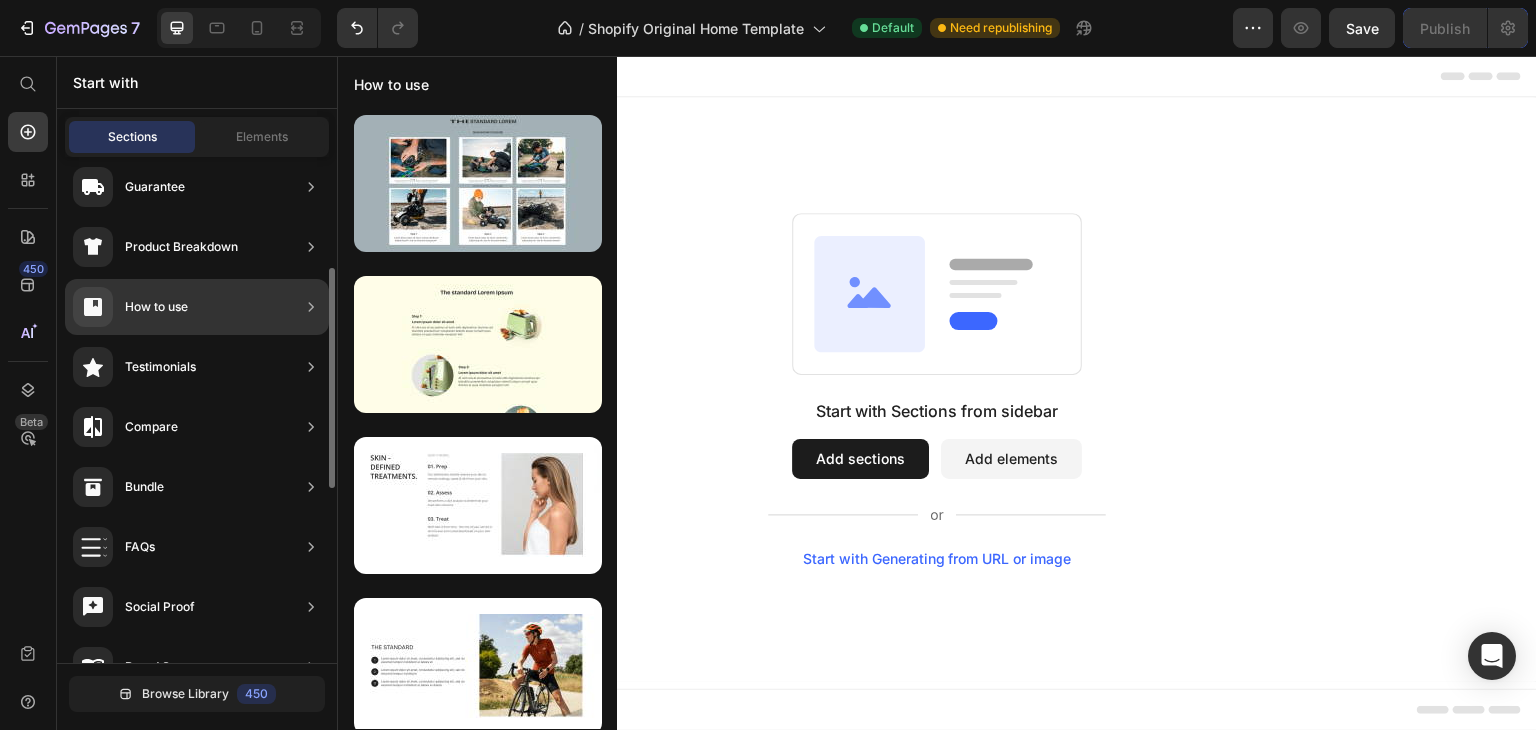 scroll, scrollTop: 0, scrollLeft: 0, axis: both 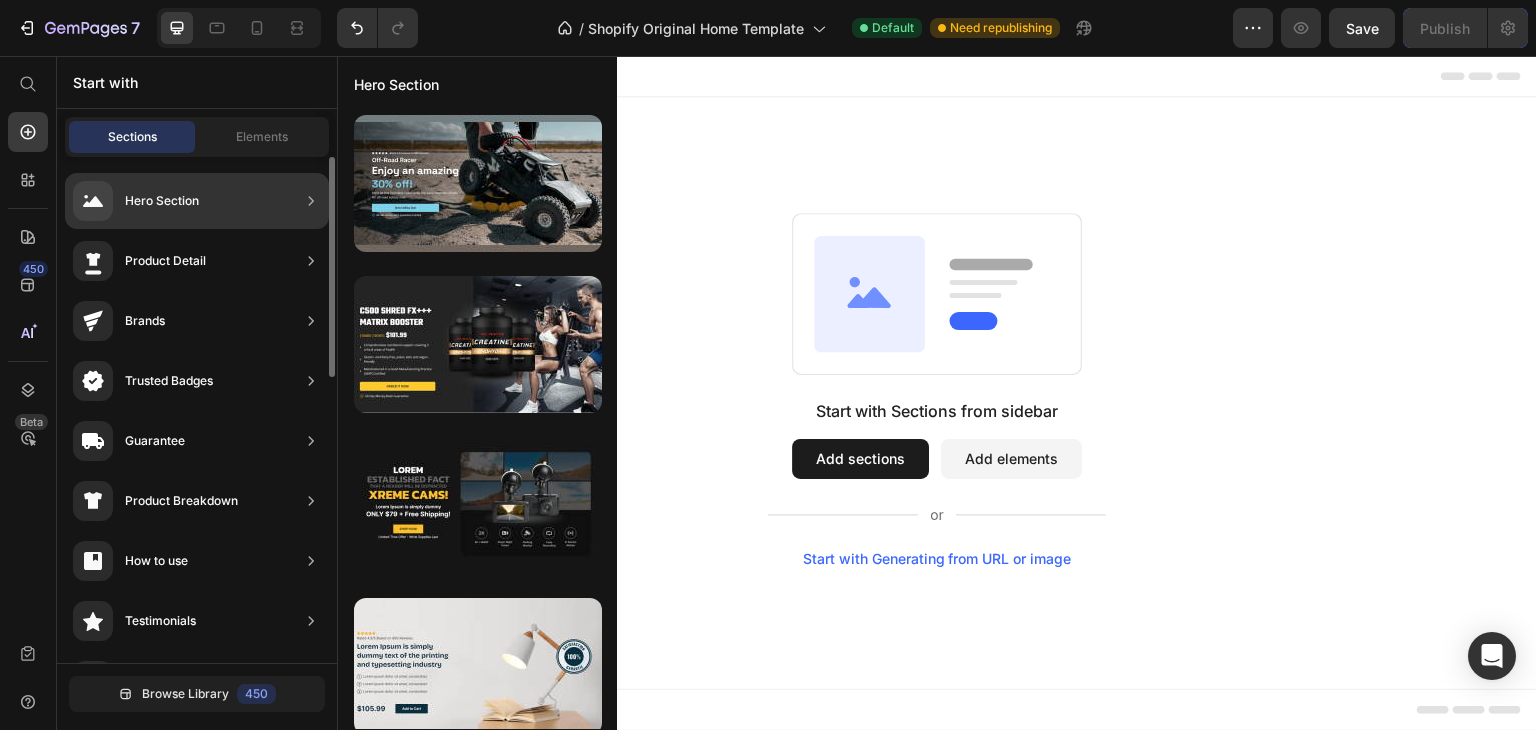 click on "Hero Section" 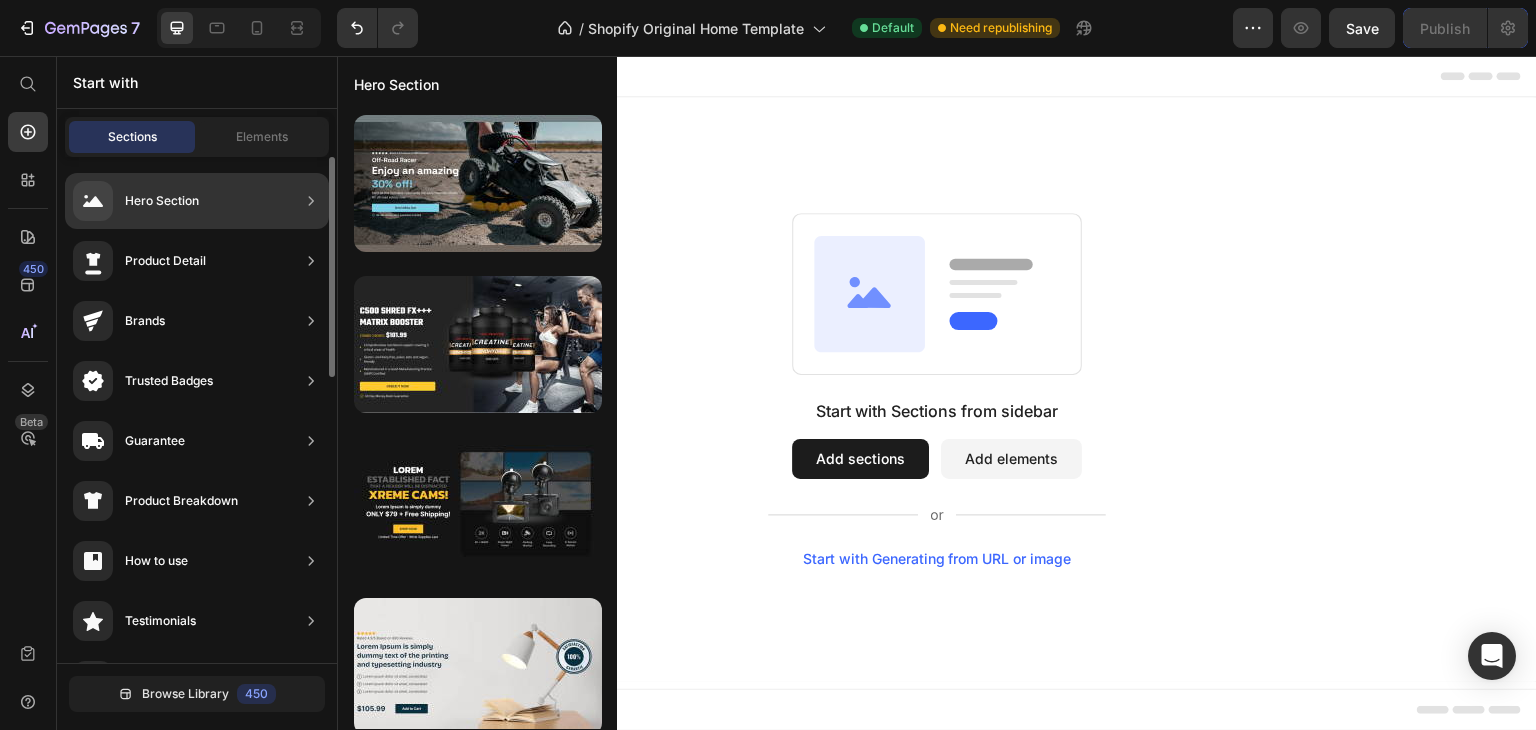 click on "Hero Section" 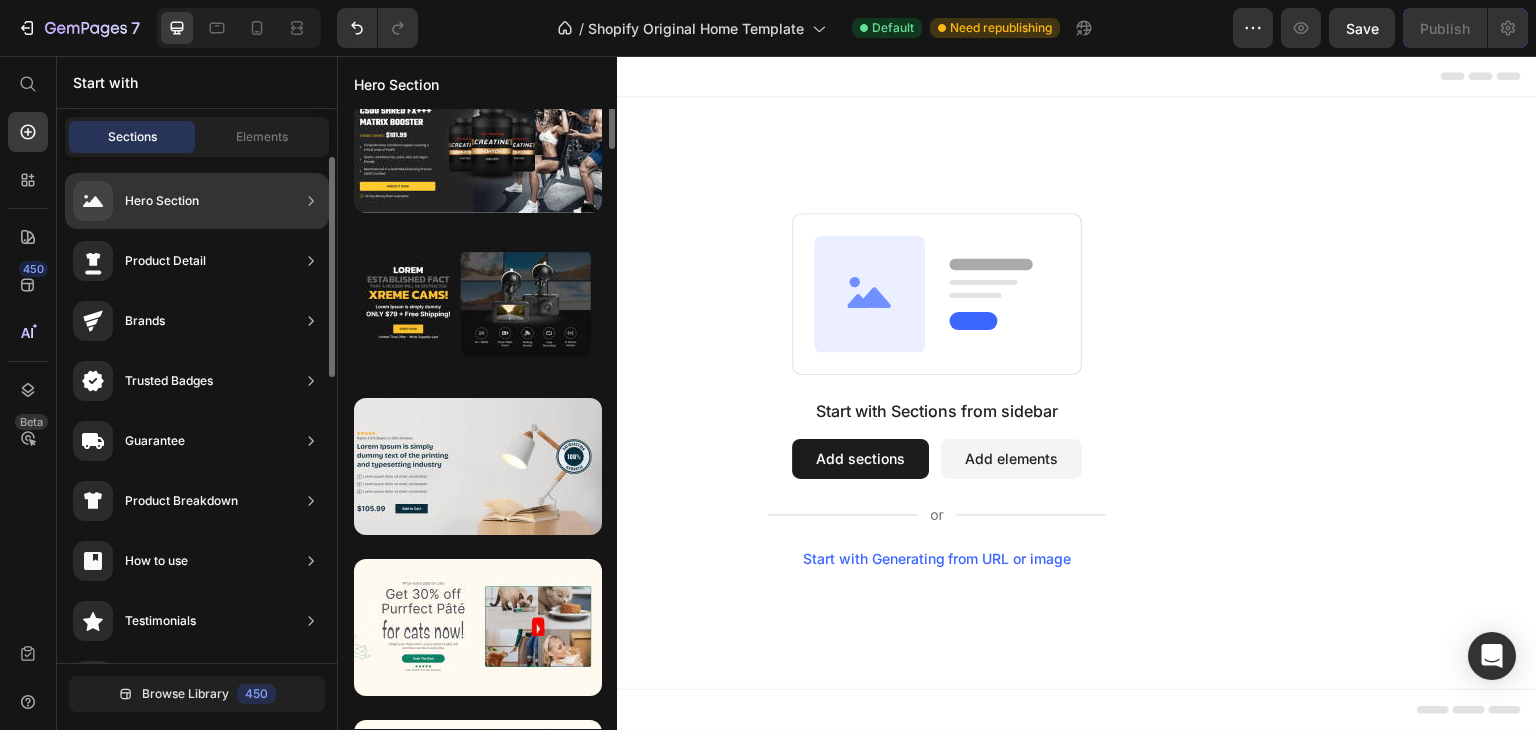 scroll, scrollTop: 0, scrollLeft: 0, axis: both 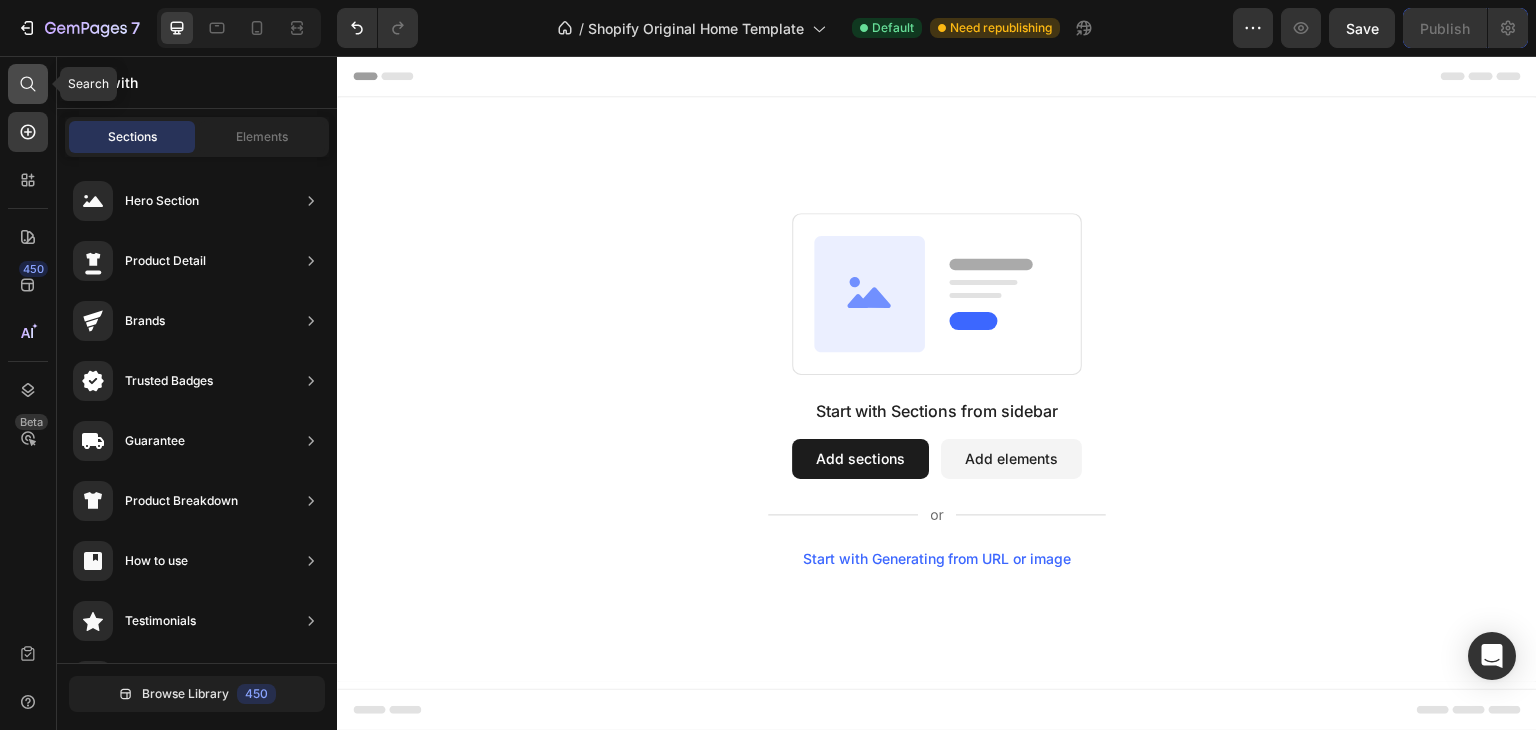 click 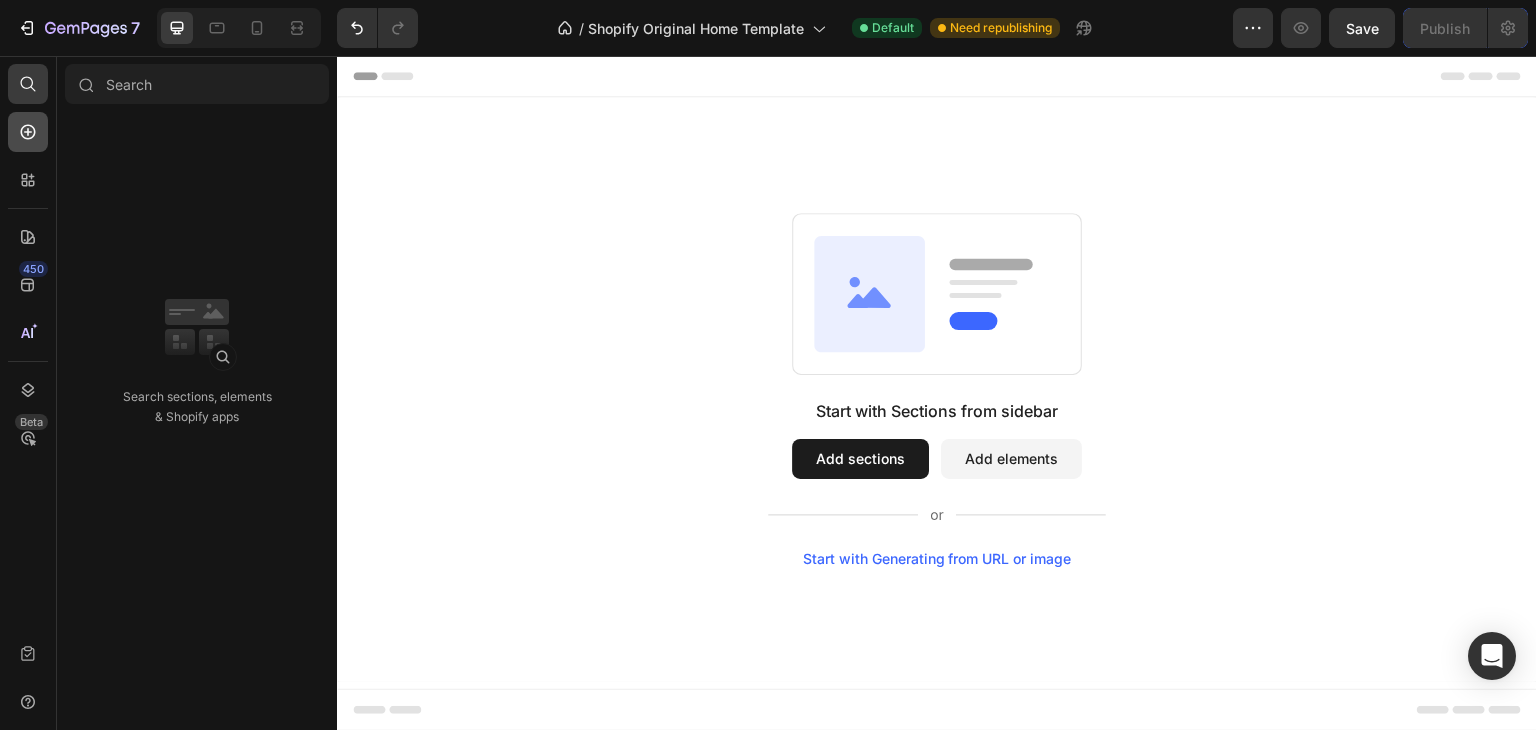 click 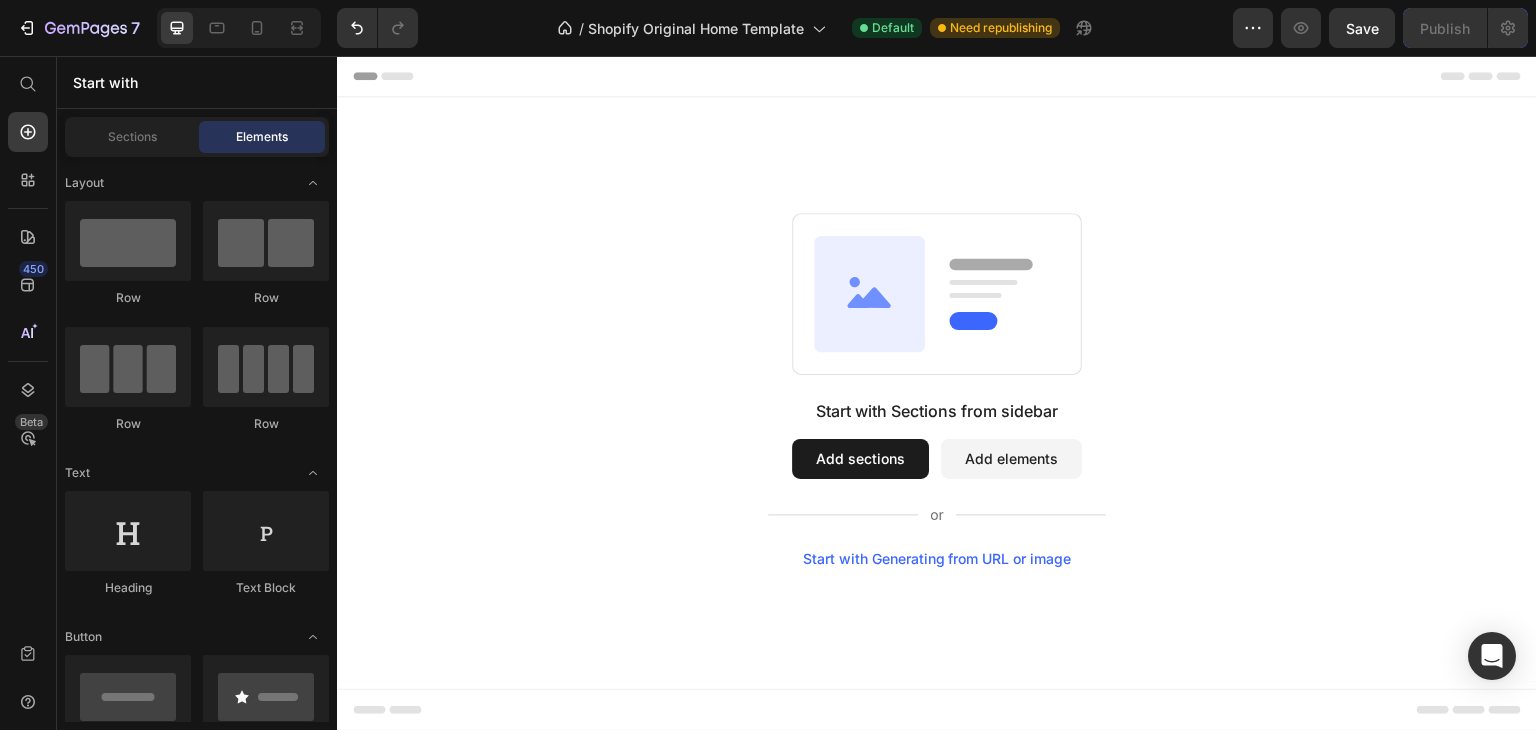 click on "Elements" 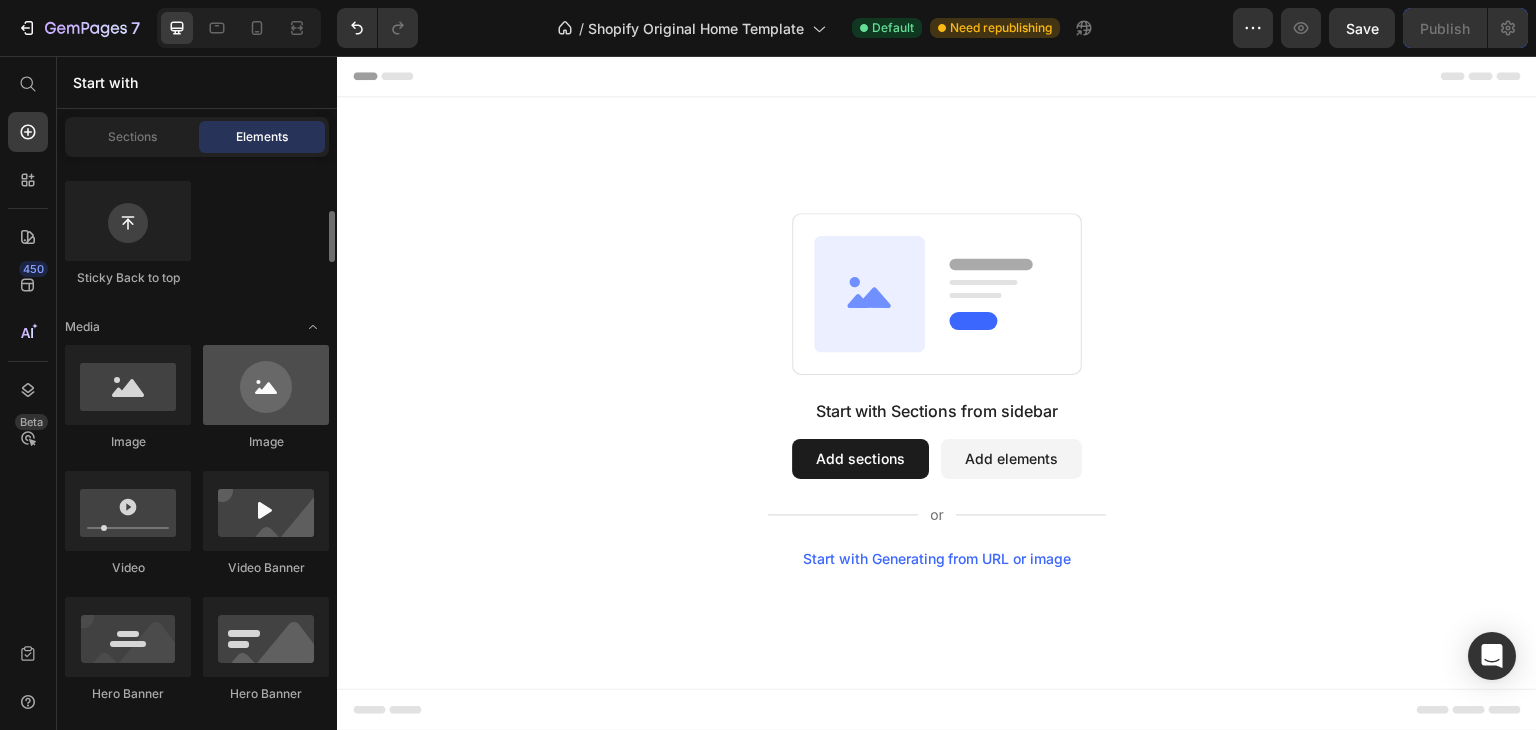 scroll, scrollTop: 800, scrollLeft: 0, axis: vertical 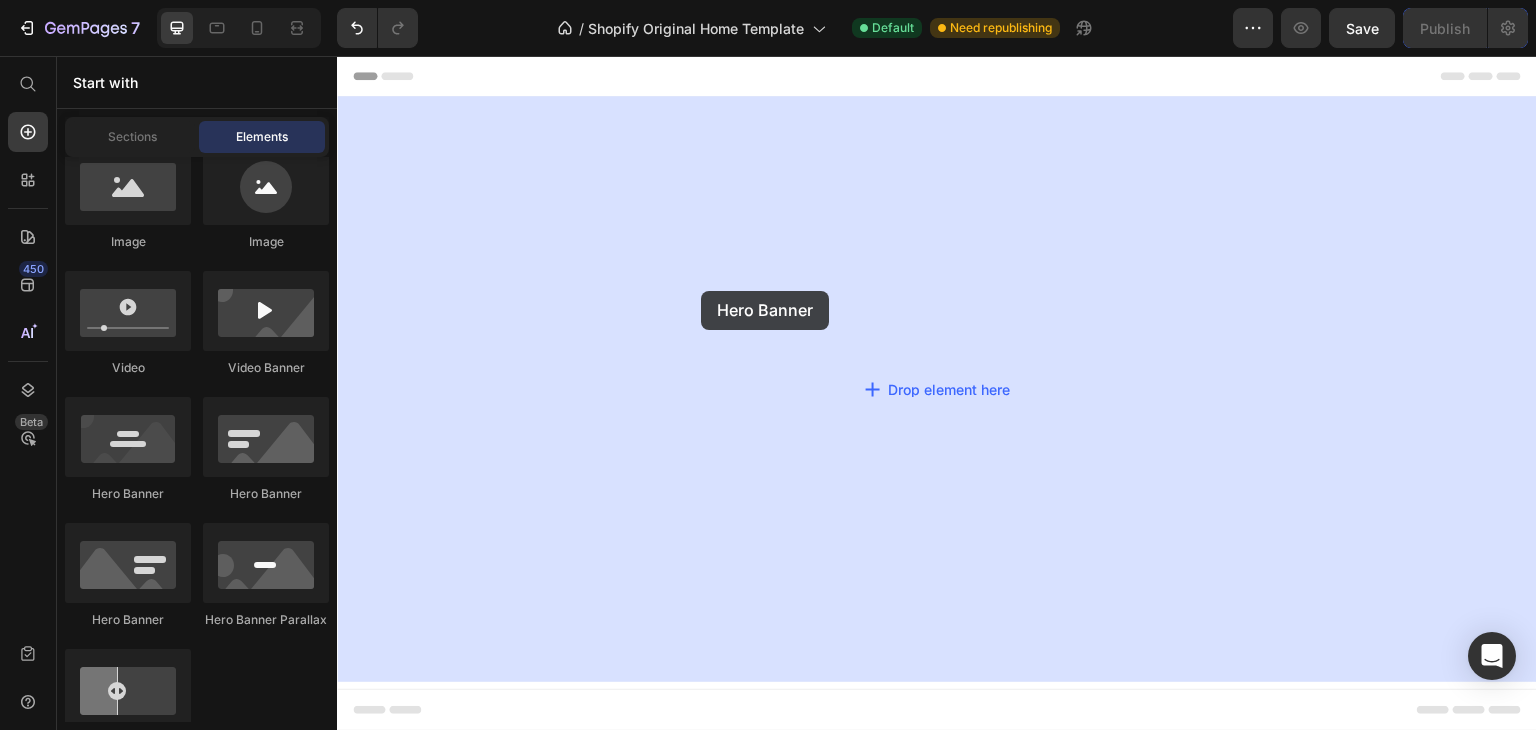 drag, startPoint x: 458, startPoint y: 502, endPoint x: 701, endPoint y: 291, distance: 321.82294 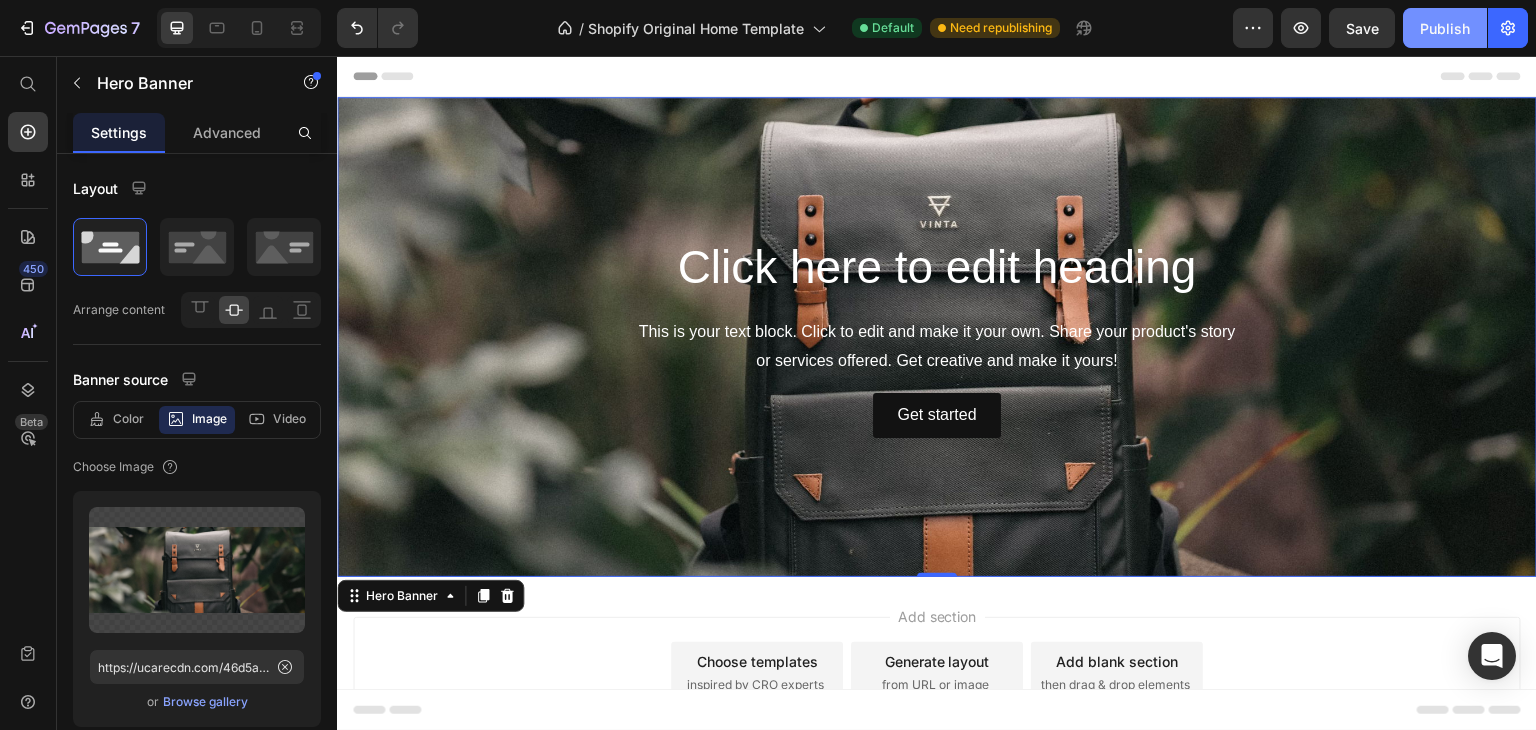 click on "Publish" 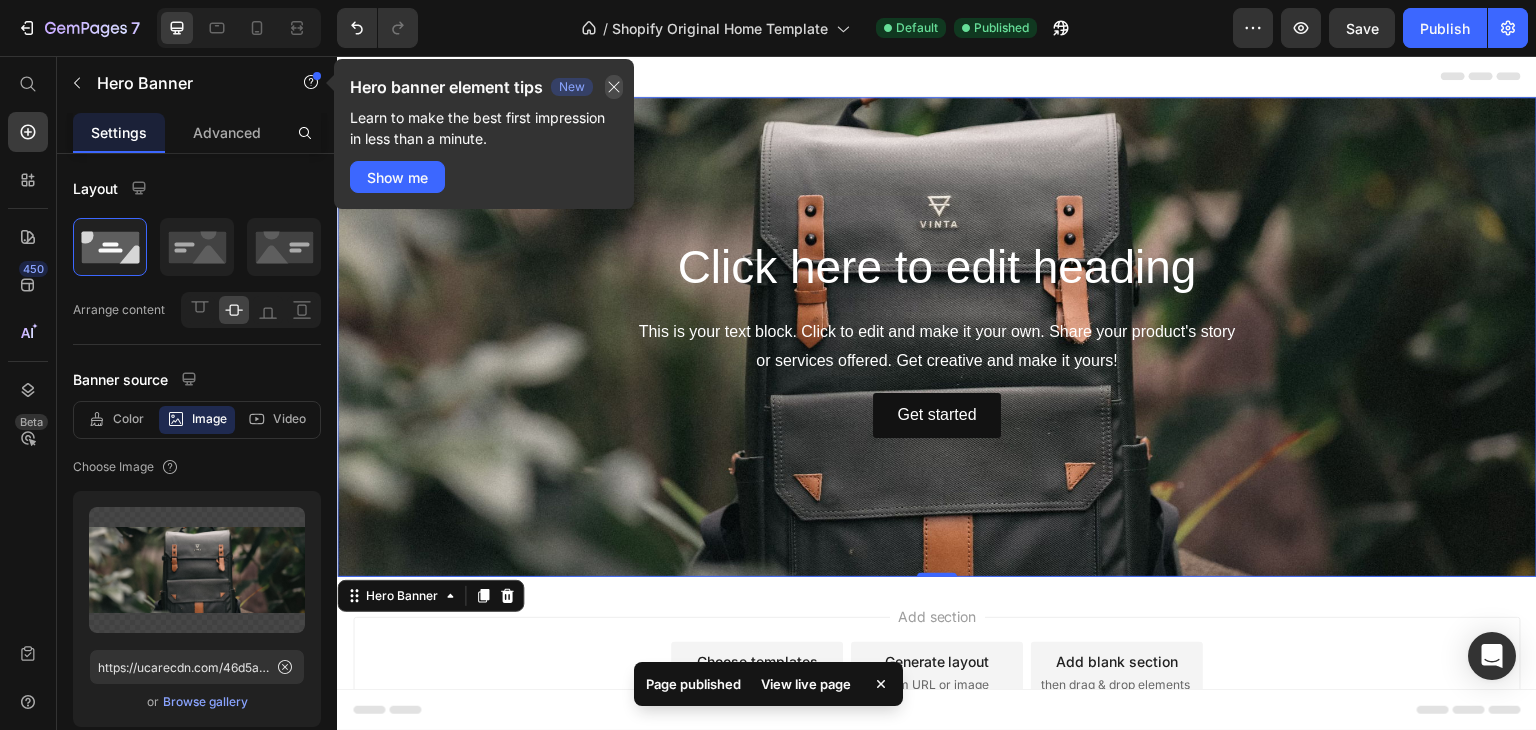 click 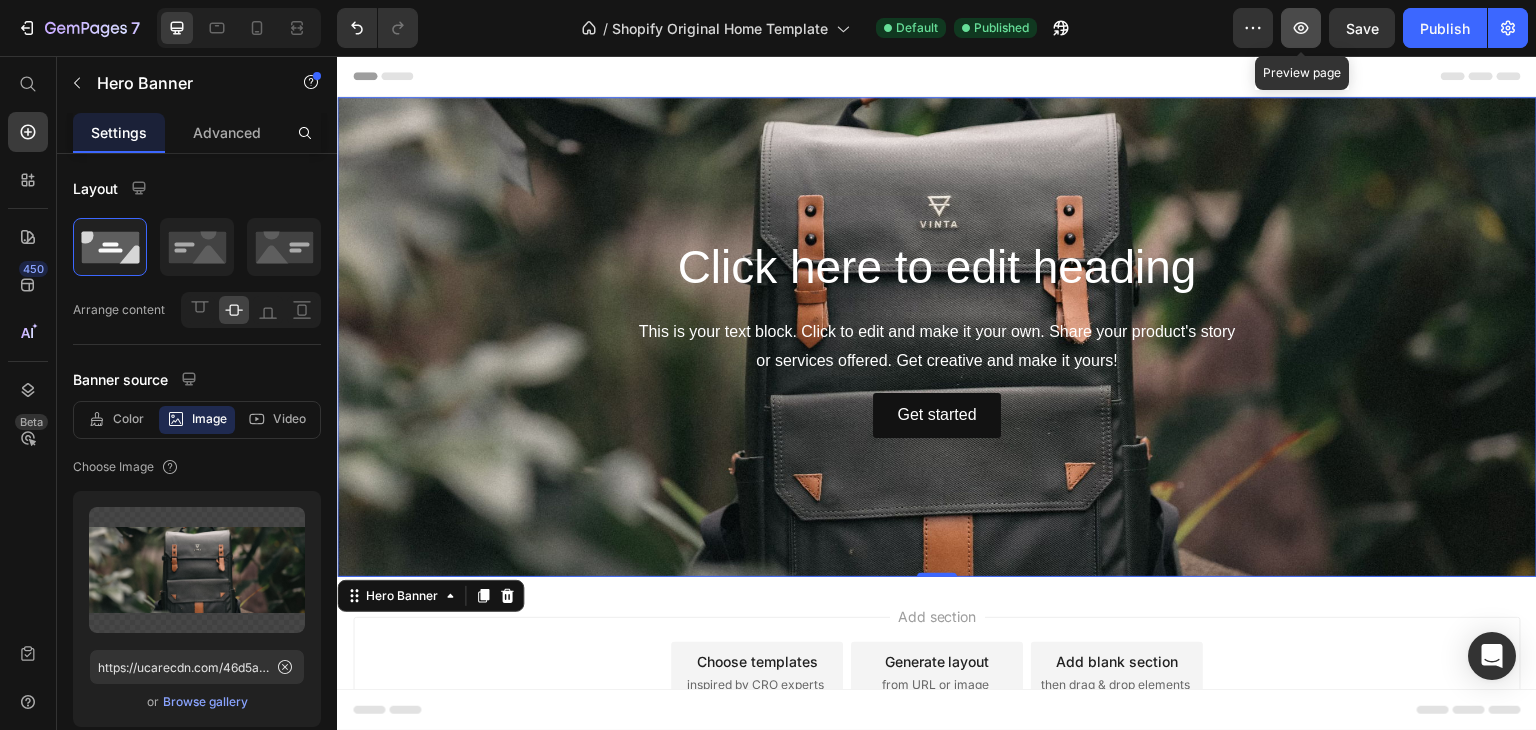 click 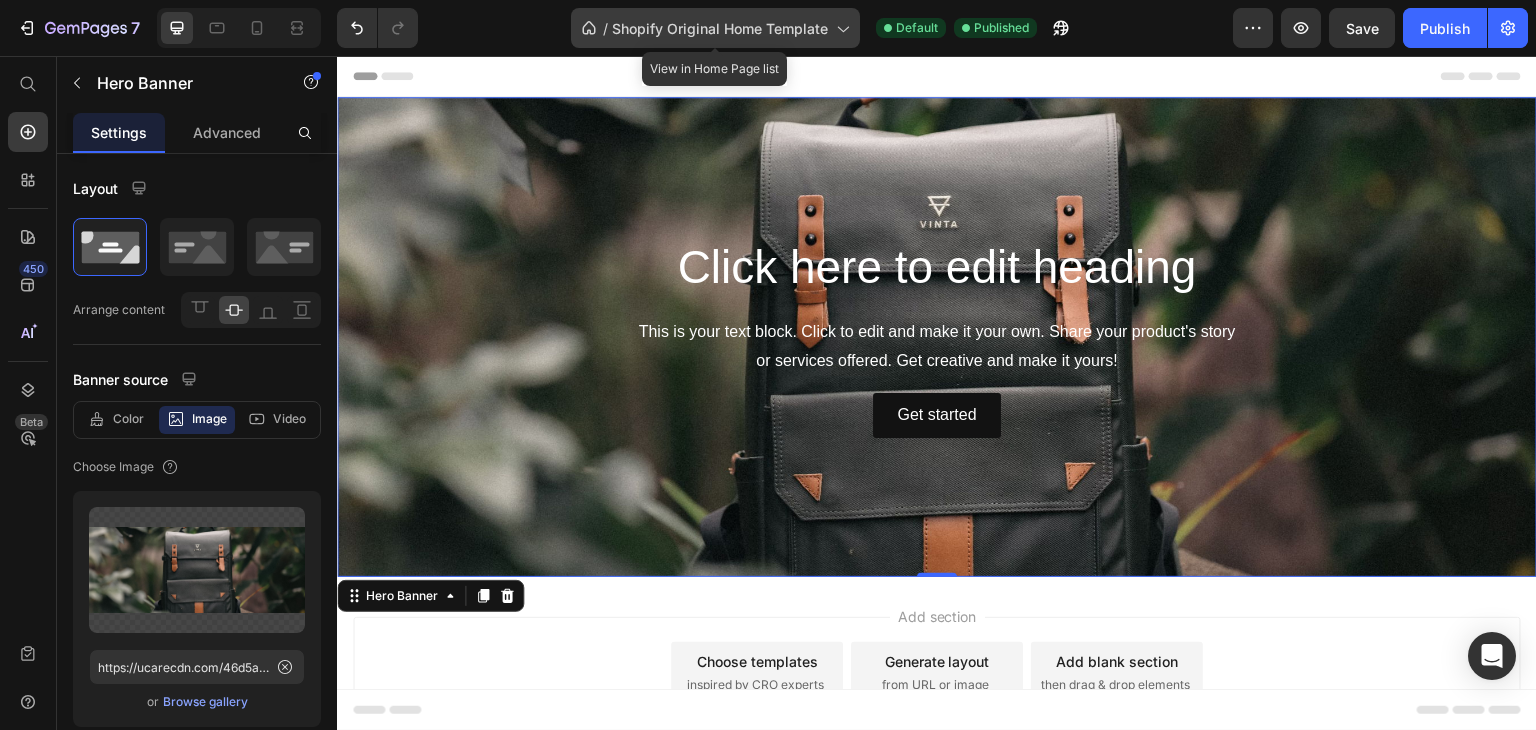 click 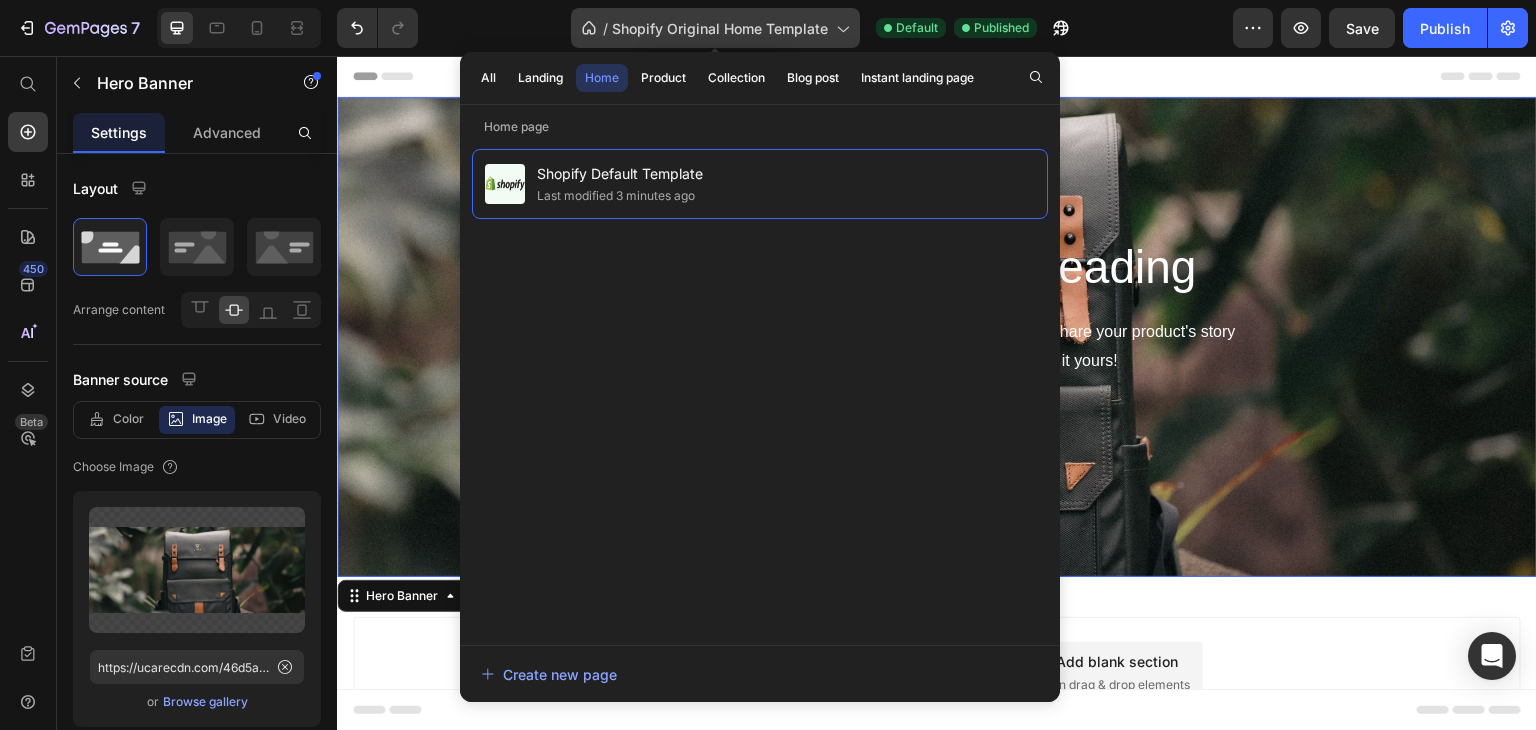click 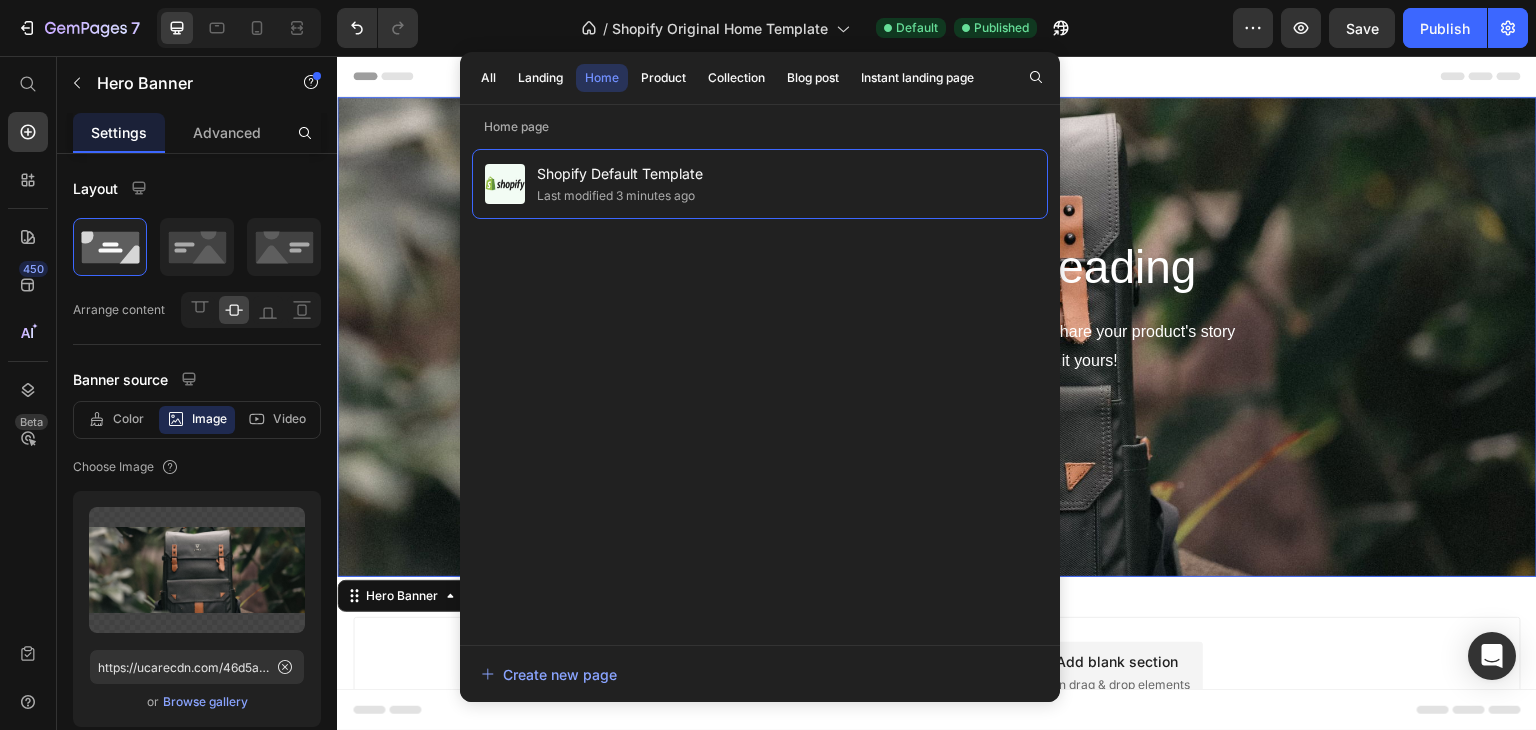 click at bounding box center [937, 337] 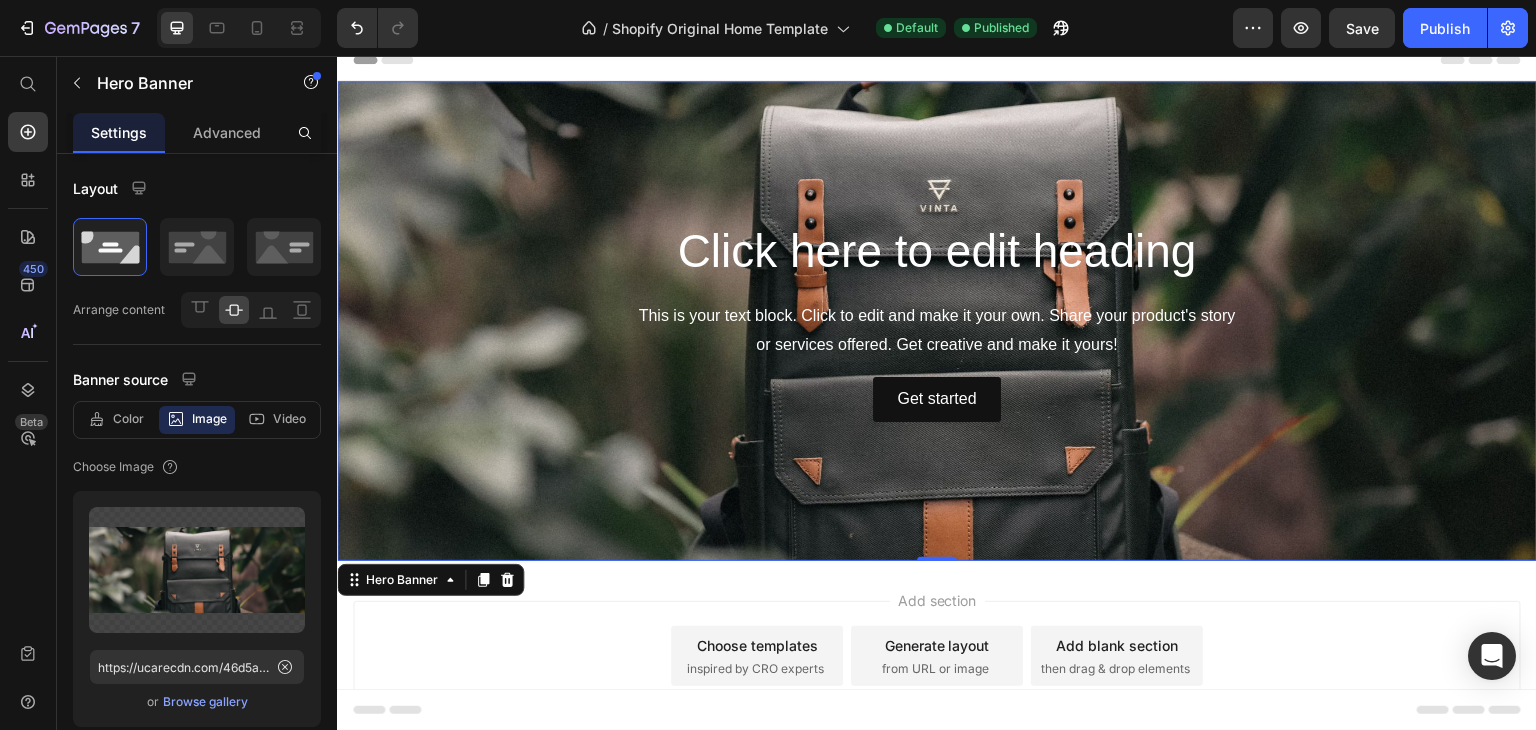 scroll, scrollTop: 0, scrollLeft: 0, axis: both 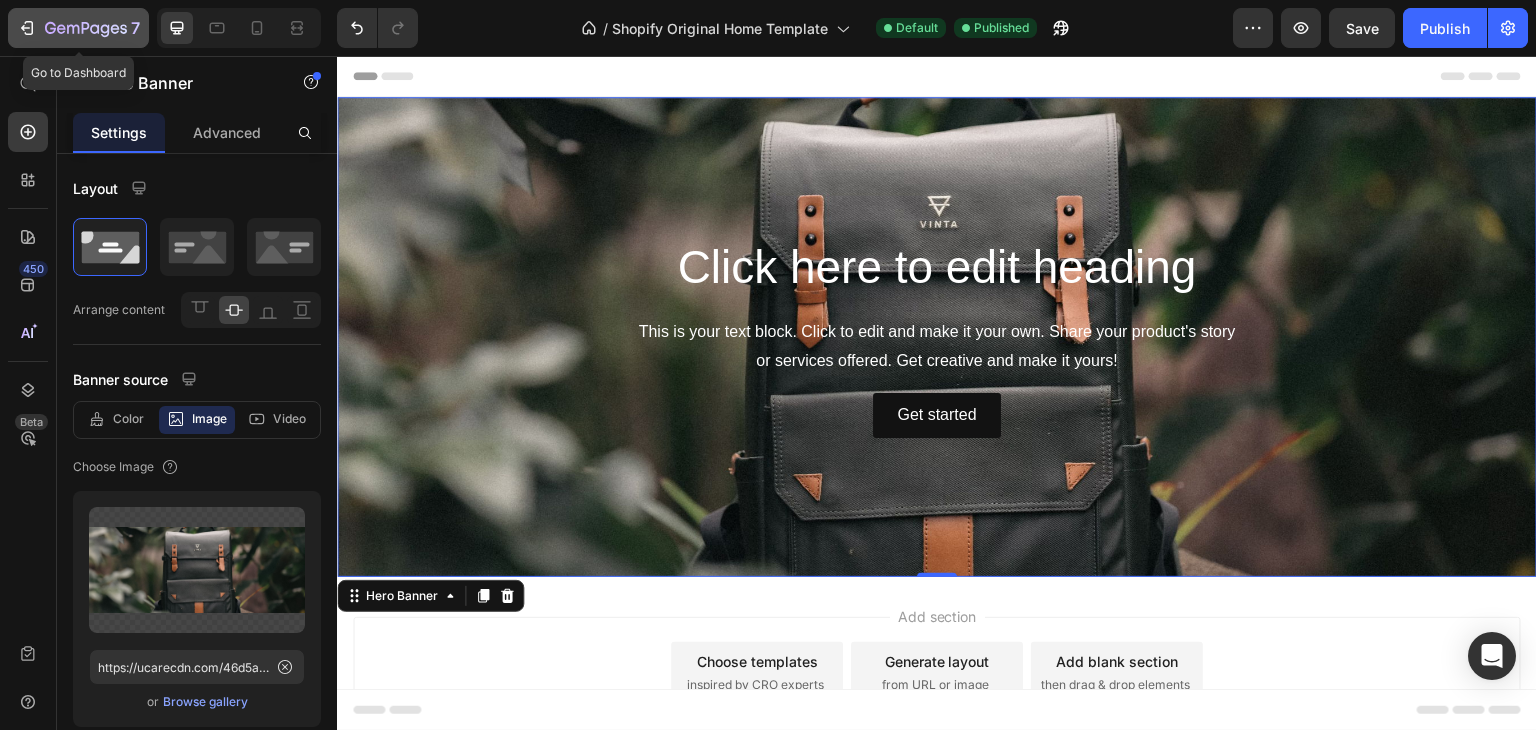 click 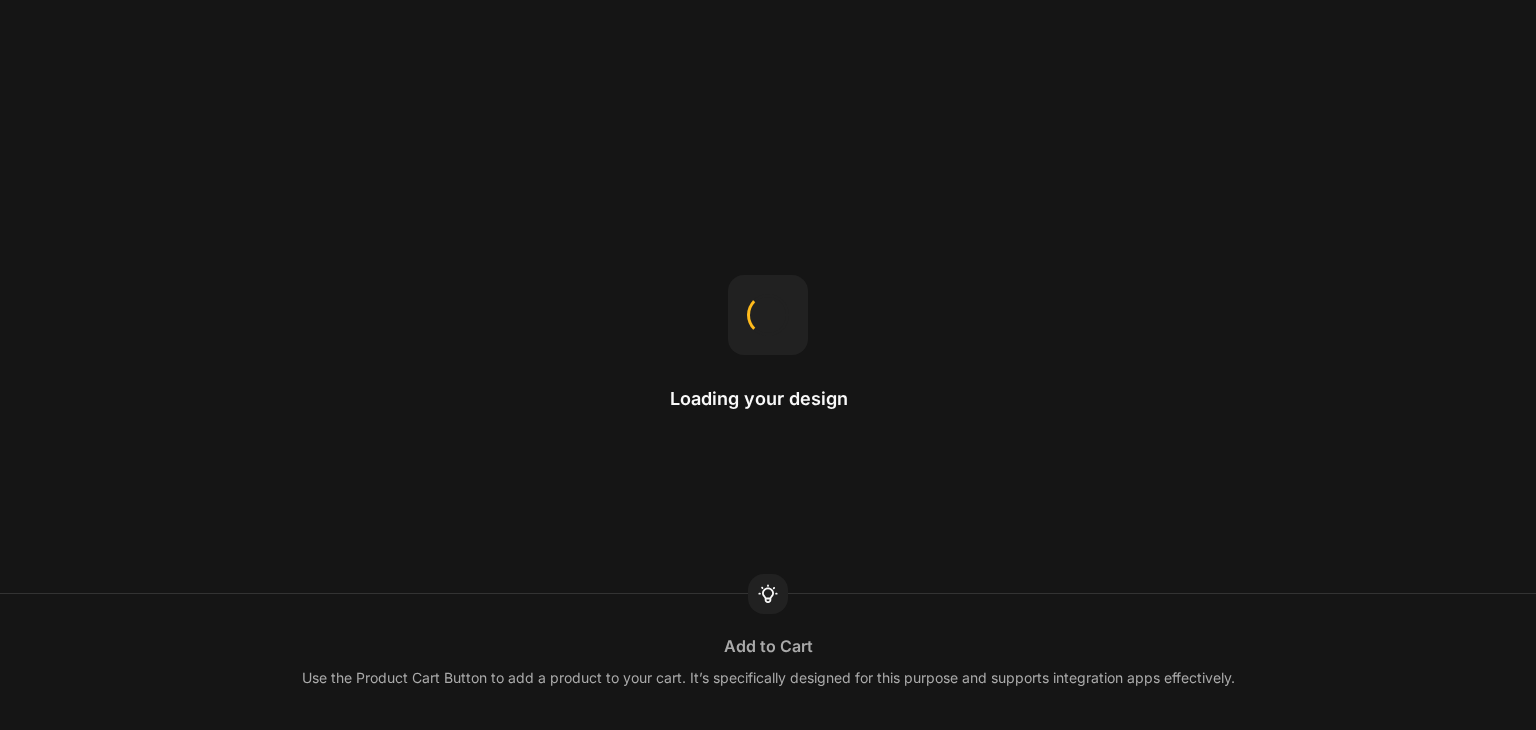 scroll, scrollTop: 0, scrollLeft: 0, axis: both 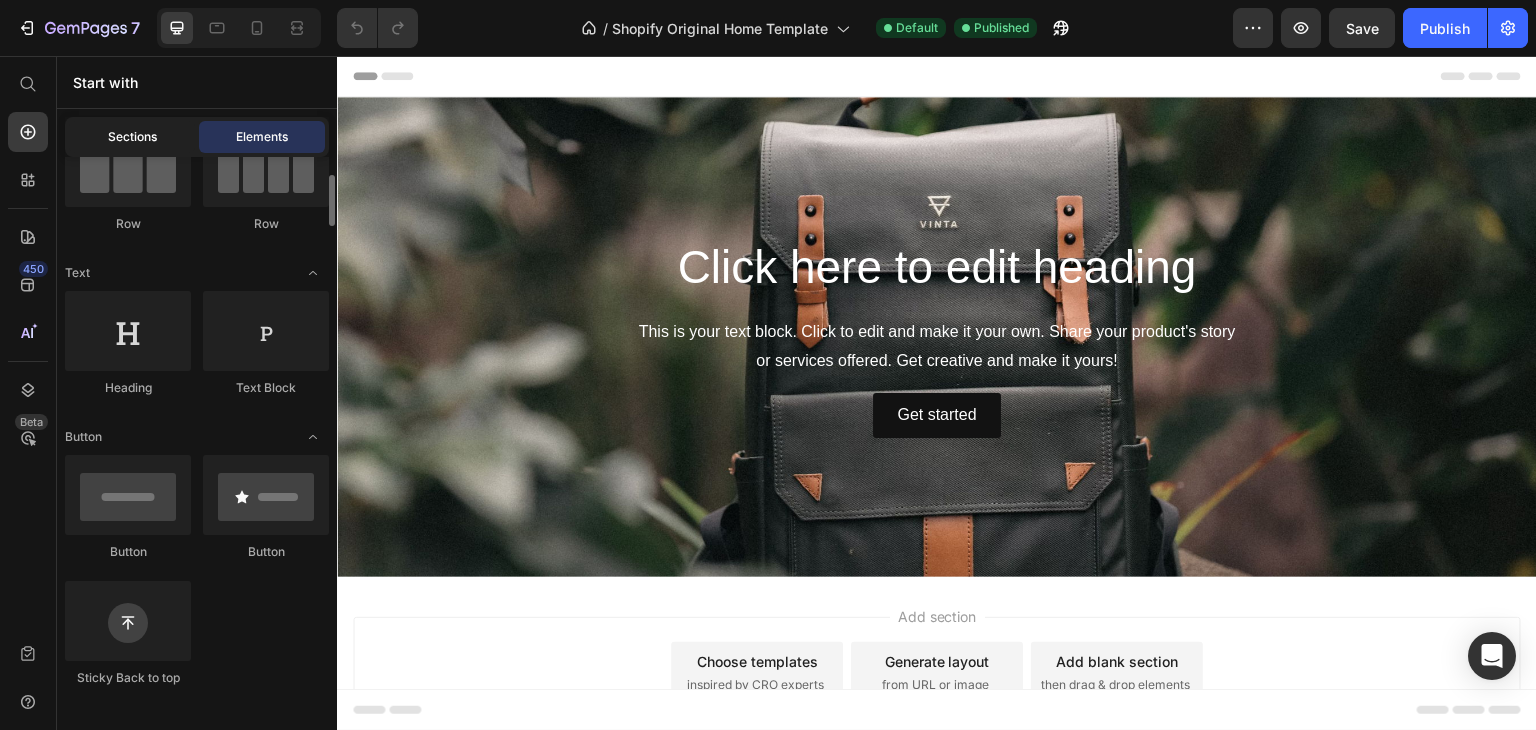 click on "Sections" 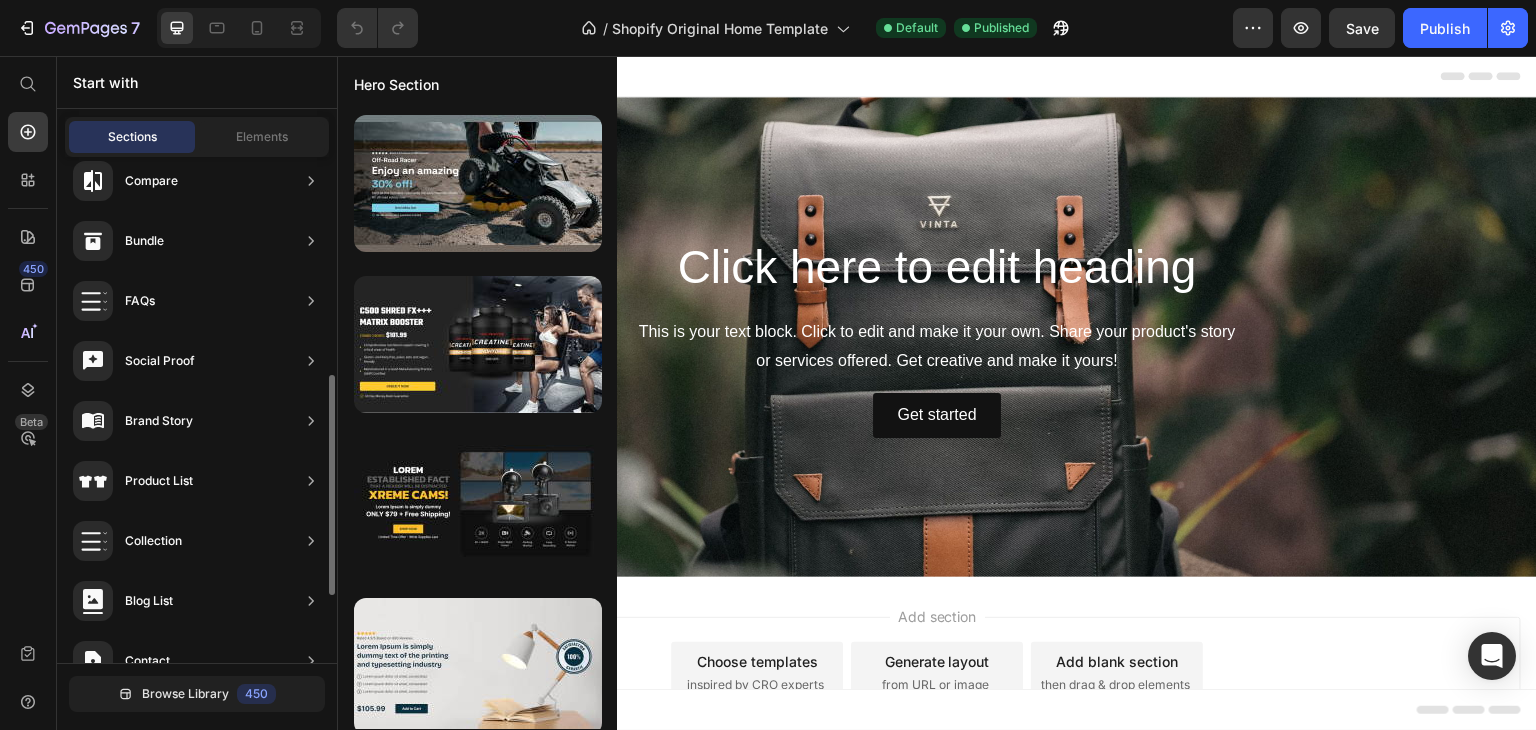 scroll, scrollTop: 654, scrollLeft: 0, axis: vertical 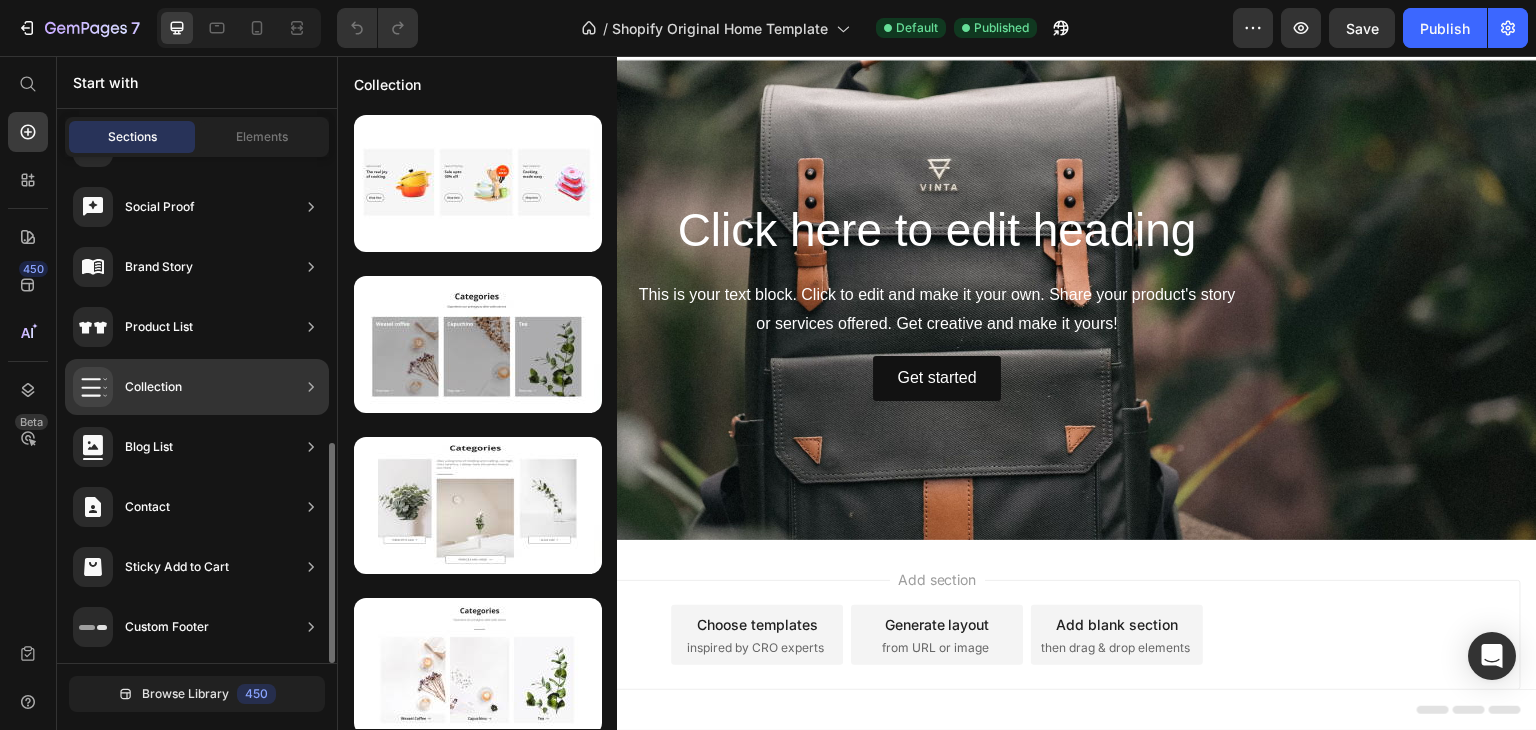 click on "Collection" 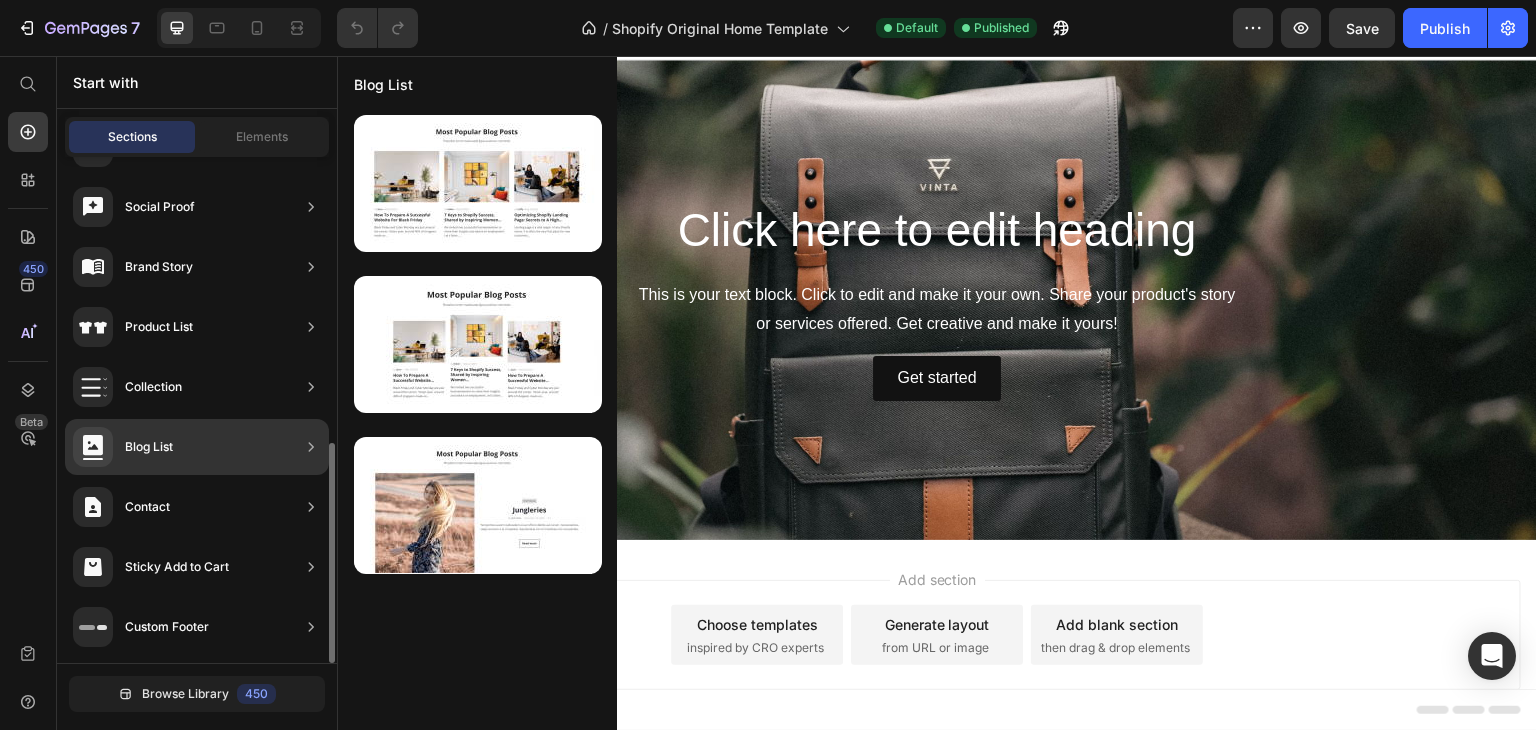scroll, scrollTop: 0, scrollLeft: 0, axis: both 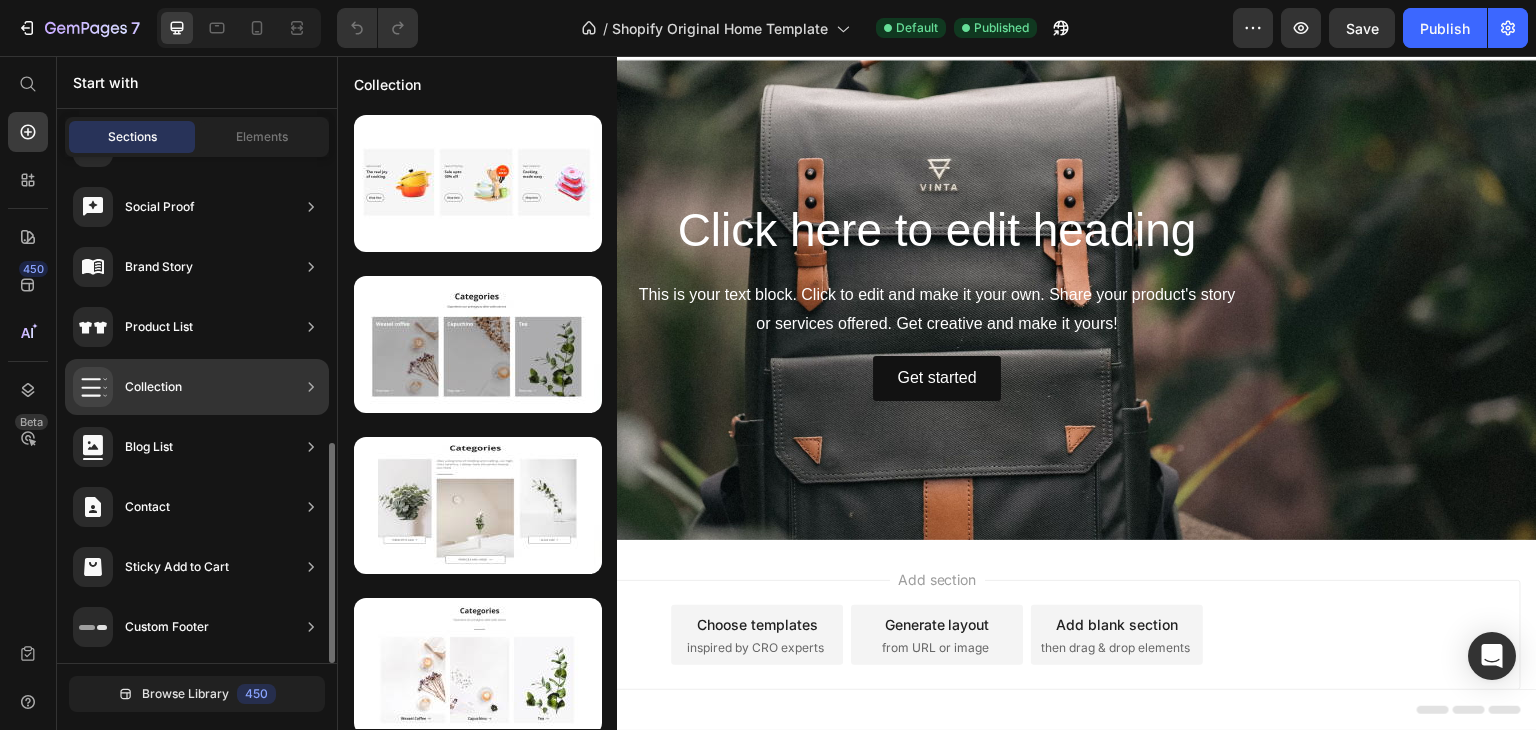 click on "Collection" 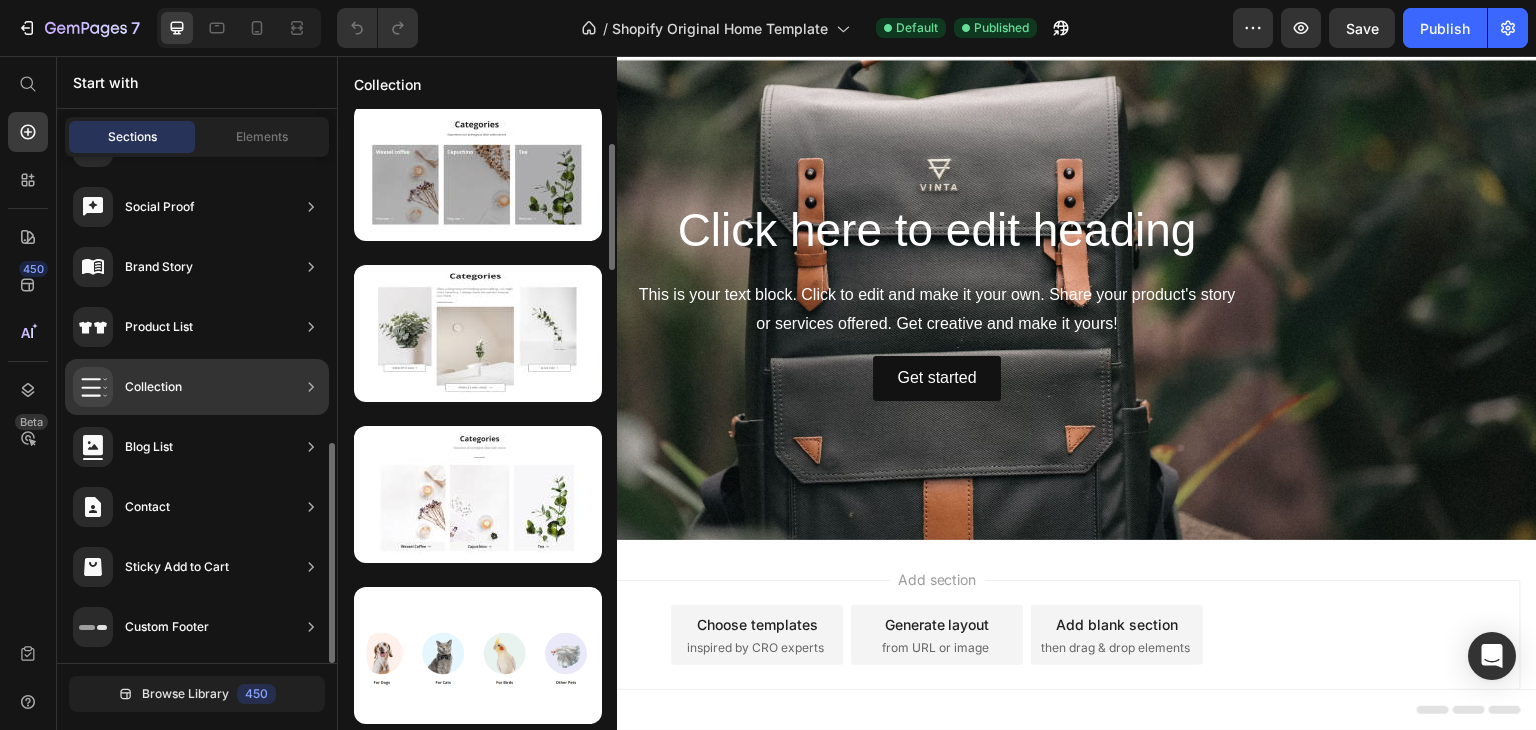 scroll, scrollTop: 0, scrollLeft: 0, axis: both 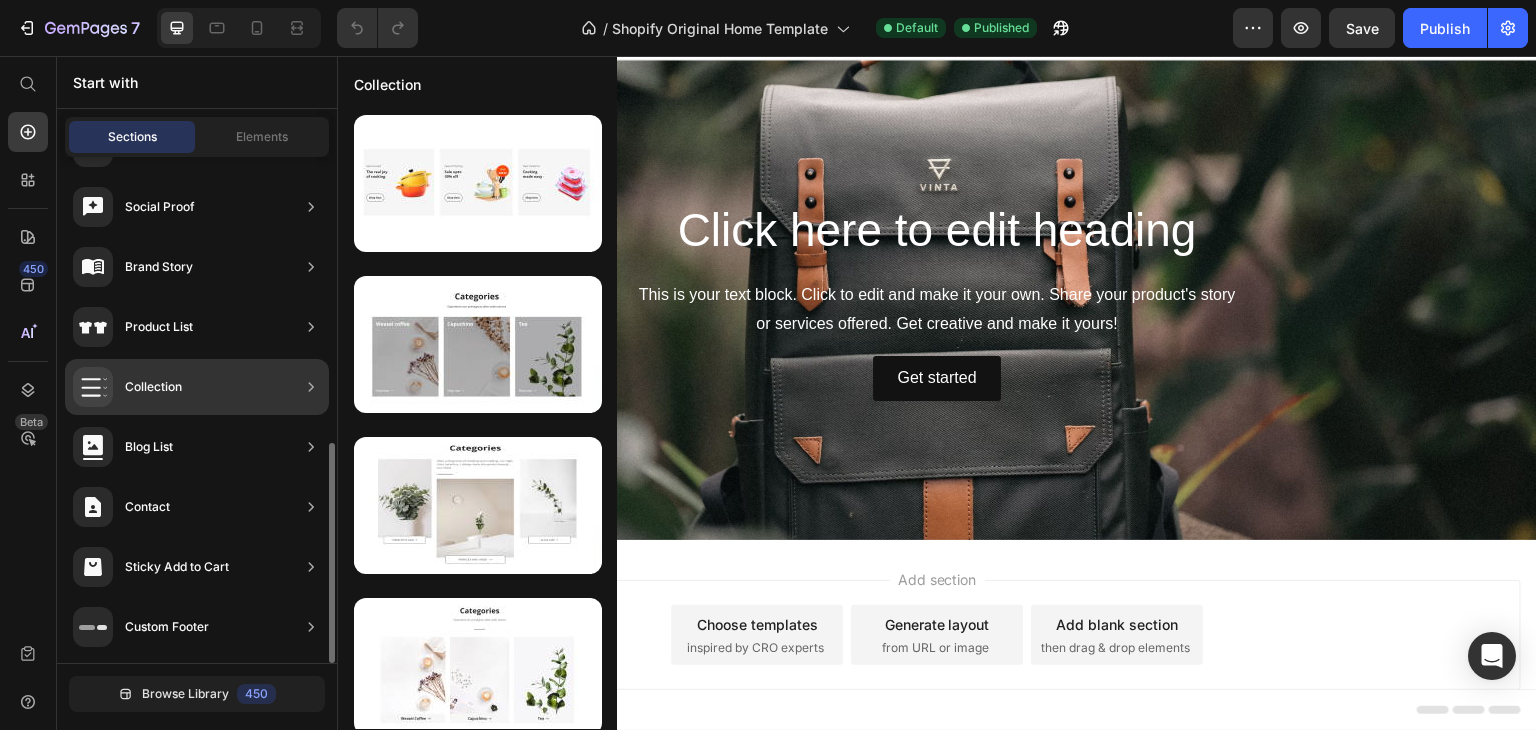 click on "Collection" 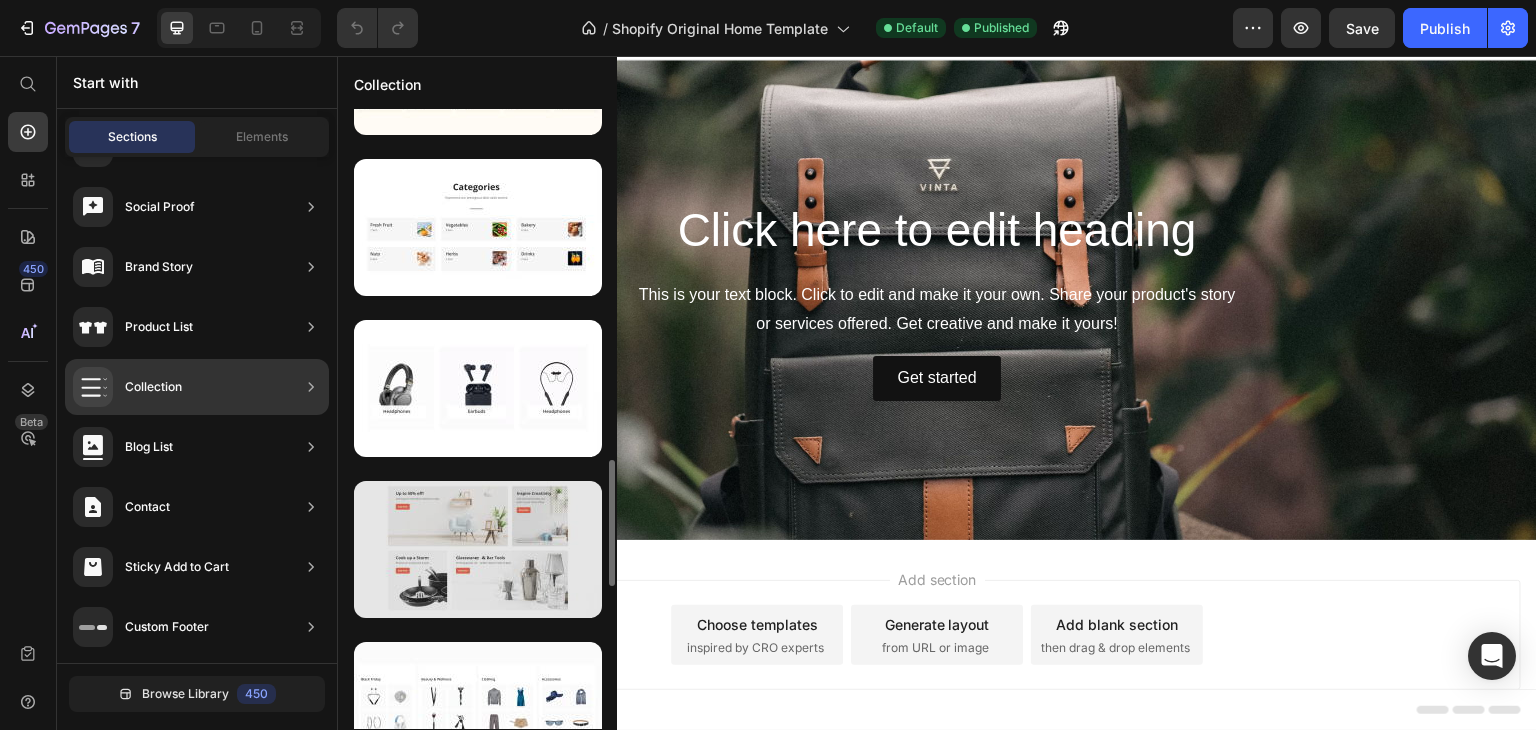 scroll, scrollTop: 1427, scrollLeft: 0, axis: vertical 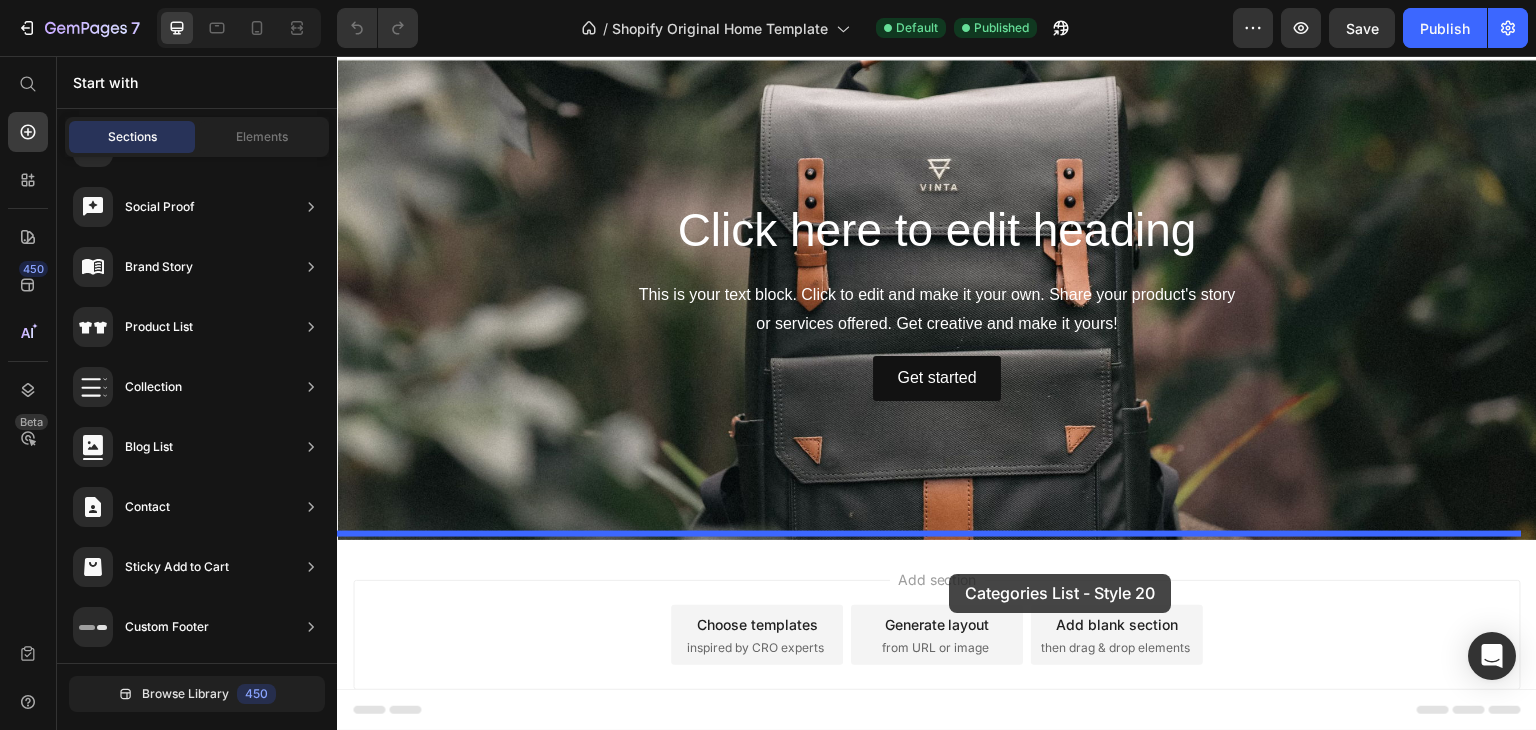 drag, startPoint x: 769, startPoint y: 409, endPoint x: 952, endPoint y: 574, distance: 246.40211 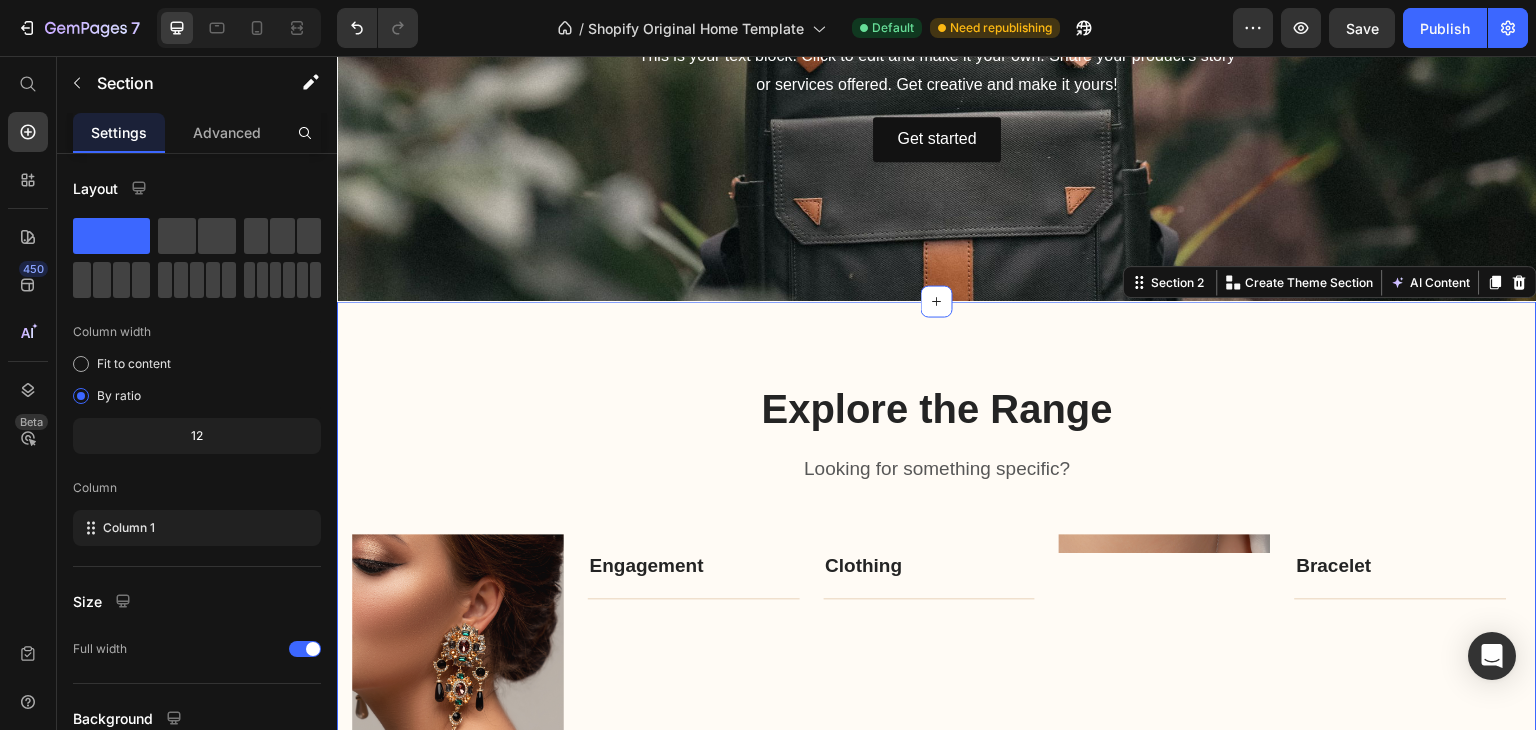 scroll, scrollTop: 500, scrollLeft: 0, axis: vertical 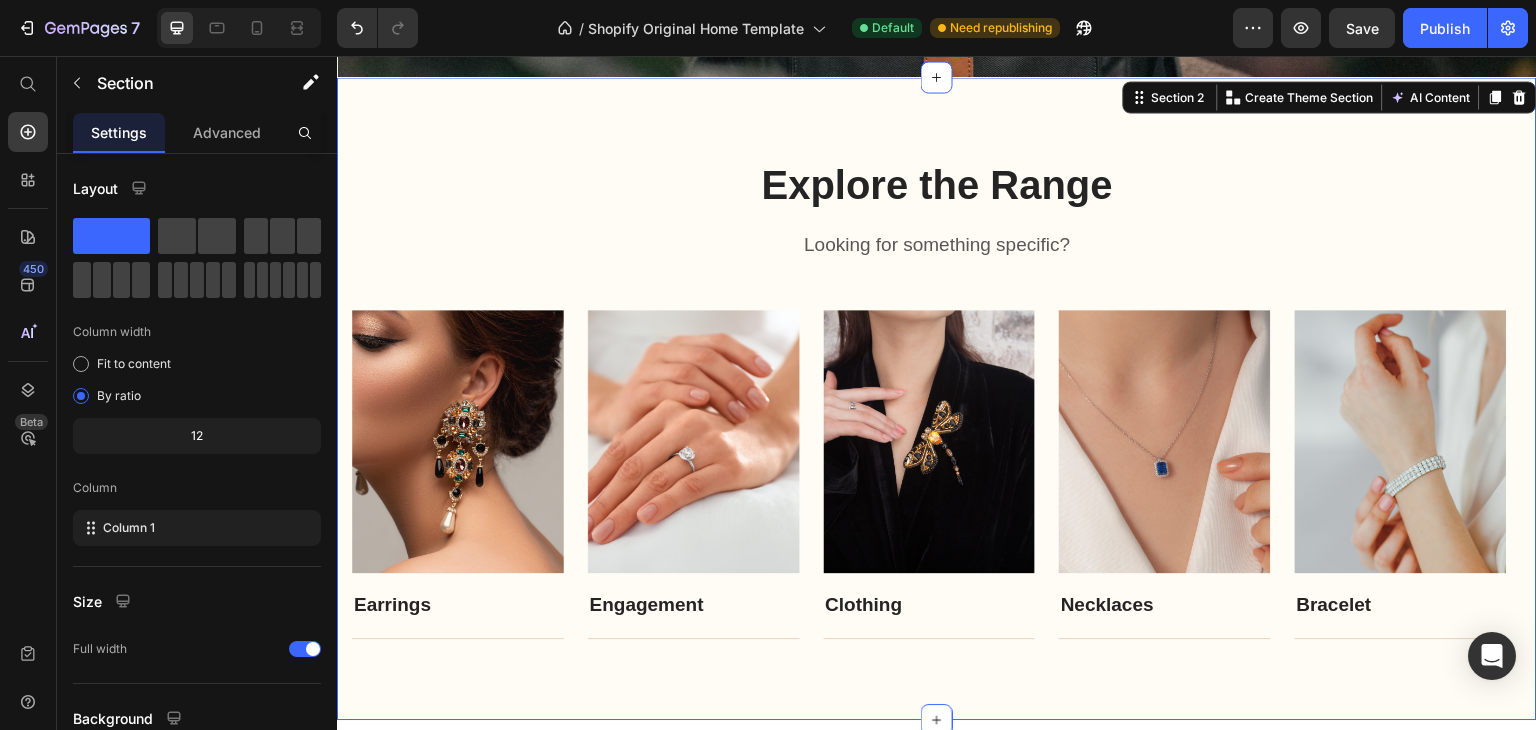 click on "Explore the Range Heading Looking for something specific? Text block Row Image Earrings Text block                Title Line Row Image Engagement Text block                Title Line Row Image Clothing Text block                Title Line Row Image Necklaces Text block                Title Line Row Image Bracelet Text block                Title Line Row Carousel Row Section 2   You can create reusable sections Create Theme Section AI Content Write with GemAI What would you like to describe here? Tone and Voice Persuasive Product Producto 119 Show more Generate" at bounding box center [937, 398] 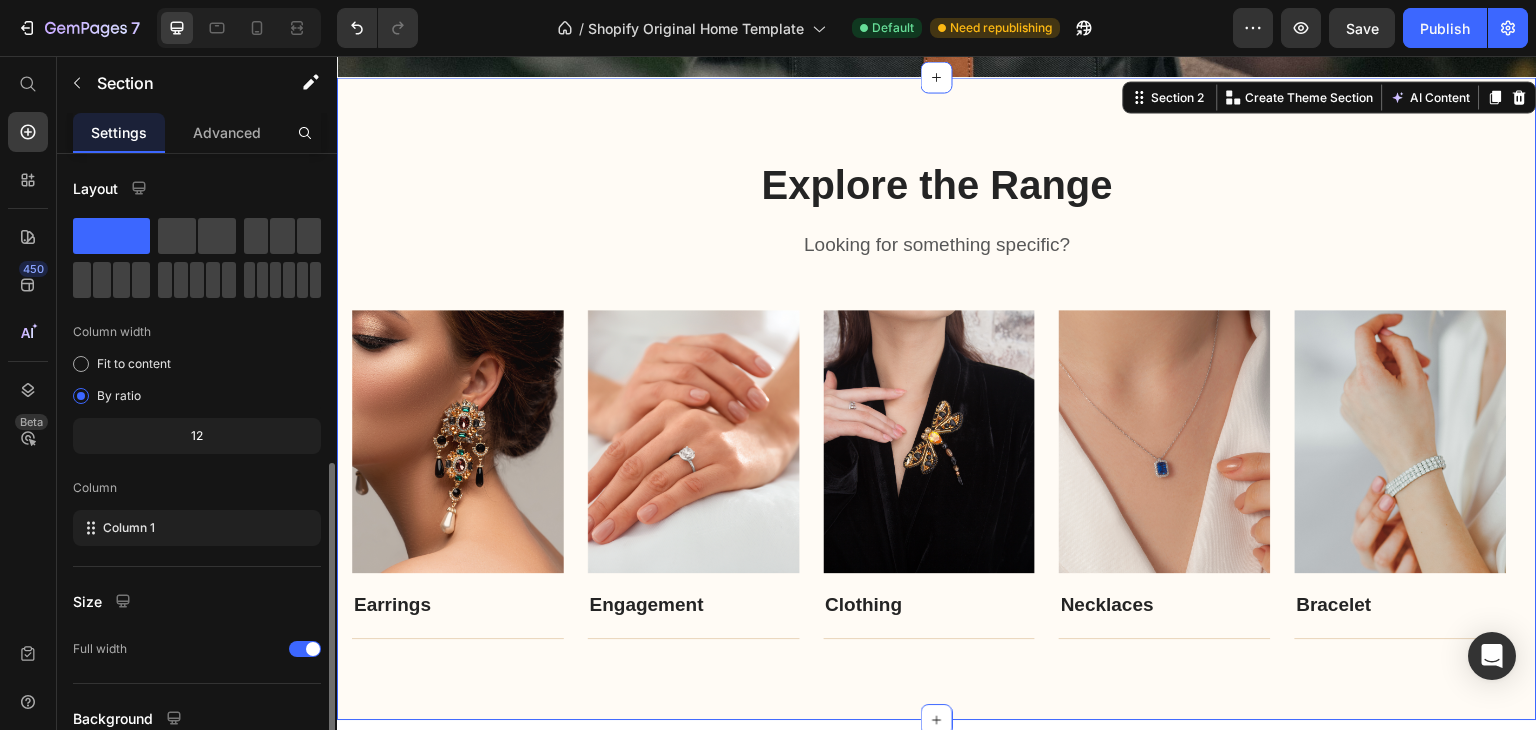 scroll, scrollTop: 173, scrollLeft: 0, axis: vertical 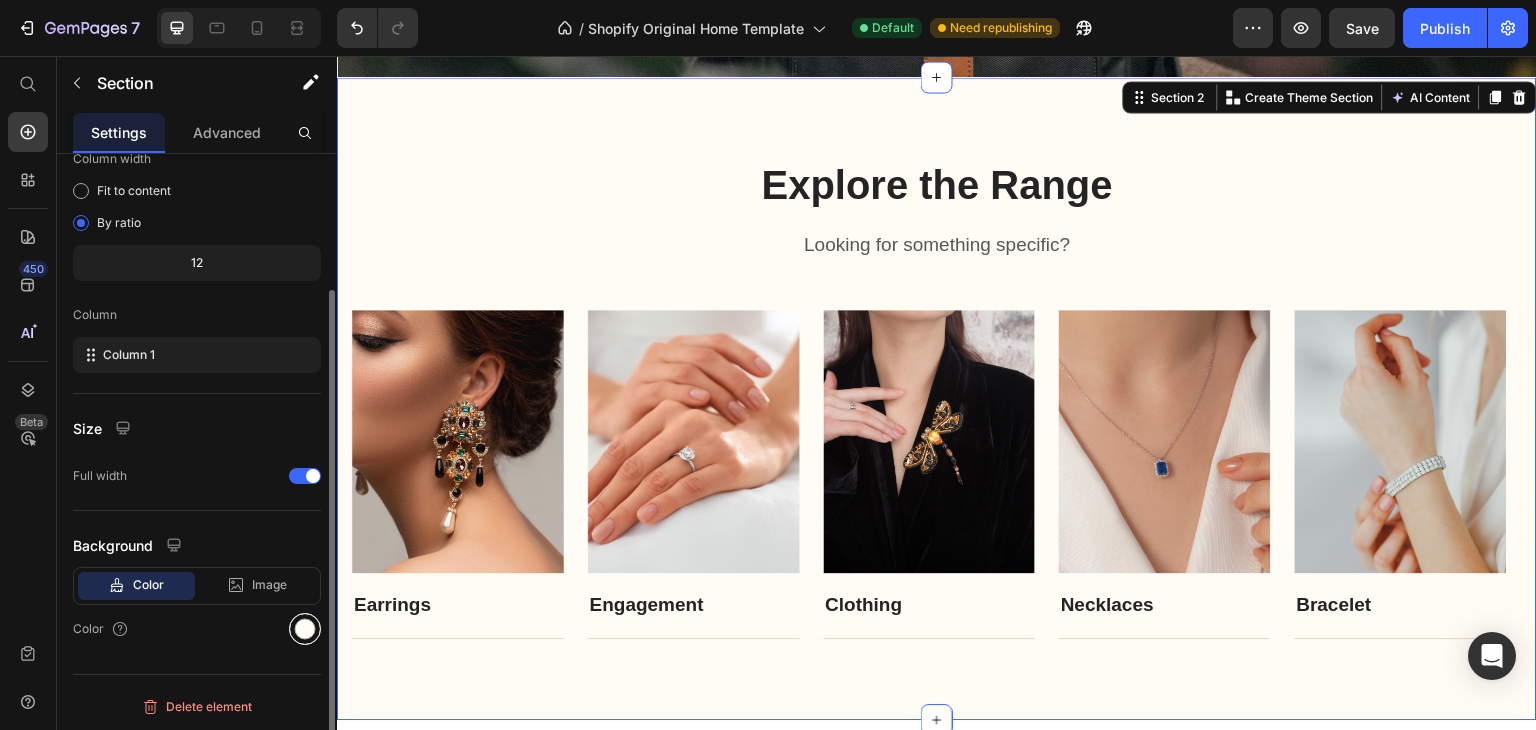 click at bounding box center (305, 629) 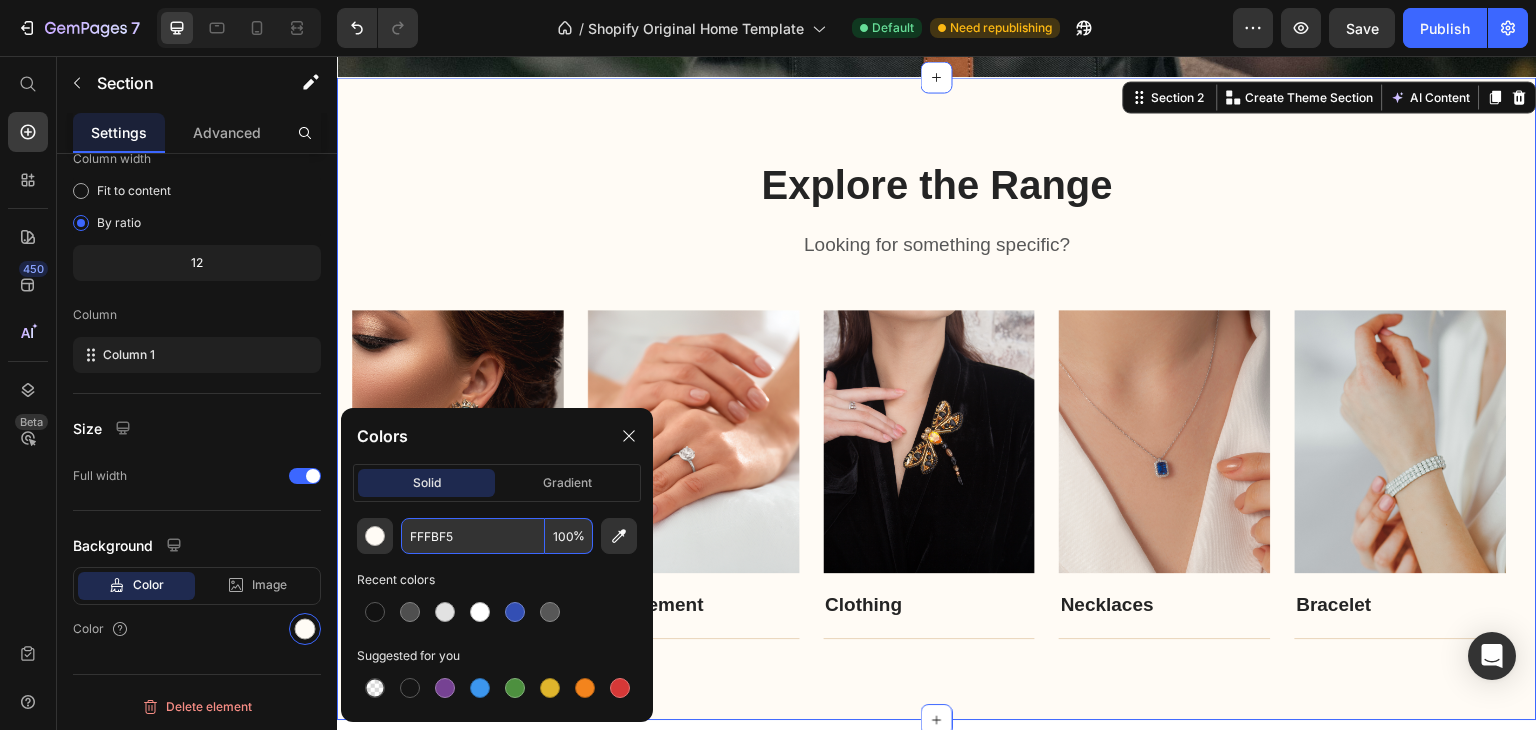 click on "FFFBF5" at bounding box center (473, 536) 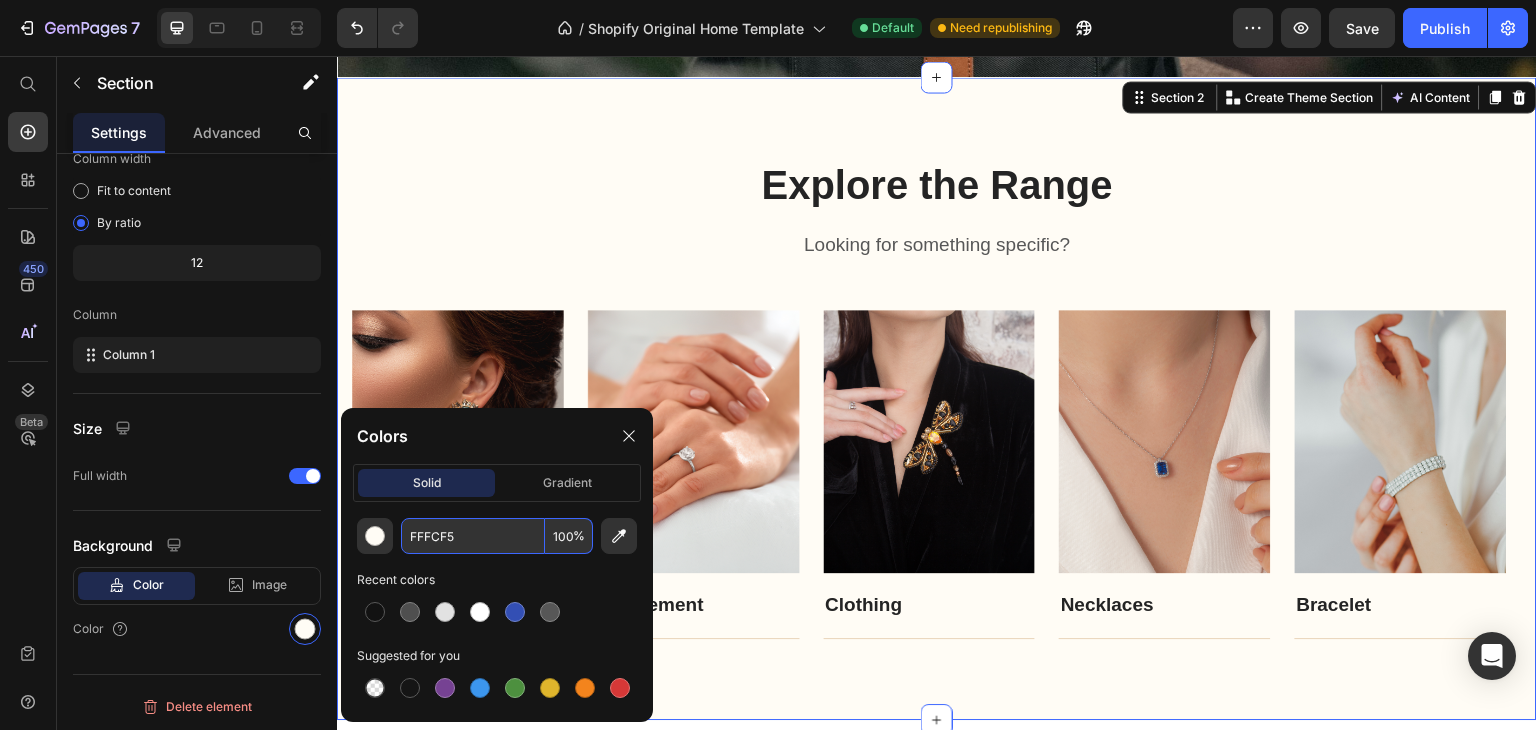 type on "FFFCF5" 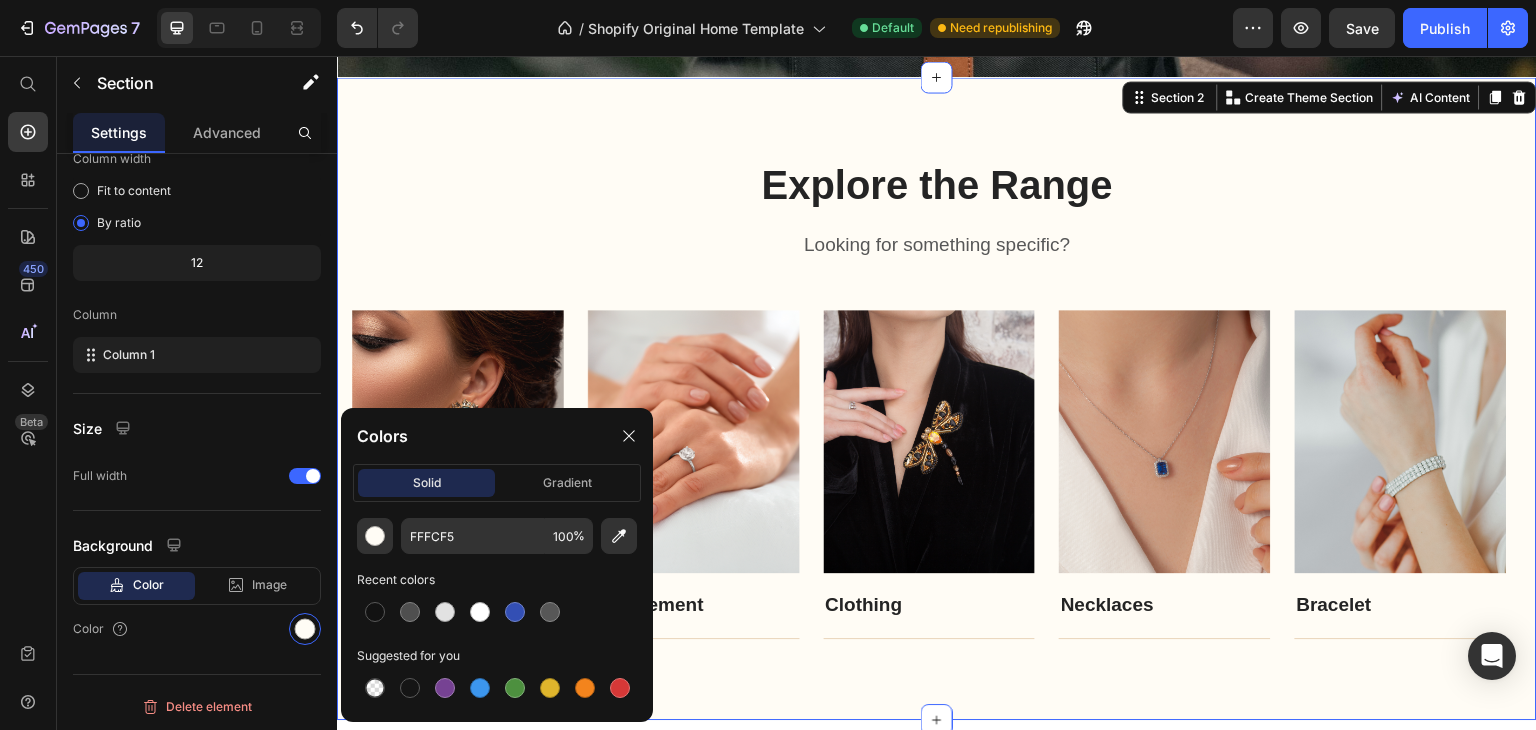 click on "Explore the Range Heading Looking for something specific? Text block Row Image Earrings Text block                Title Line Row Image Engagement Text block                Title Line Row Image Clothing Text block                Title Line Row Image Necklaces Text block                Title Line Row Image Bracelet Text block                Title Line Row Carousel Row Section 2   You can create reusable sections Create Theme Section AI Content Write with GemAI What would you like to describe here? Tone and Voice Persuasive Product Producto 119 Show more Generate" at bounding box center [937, 398] 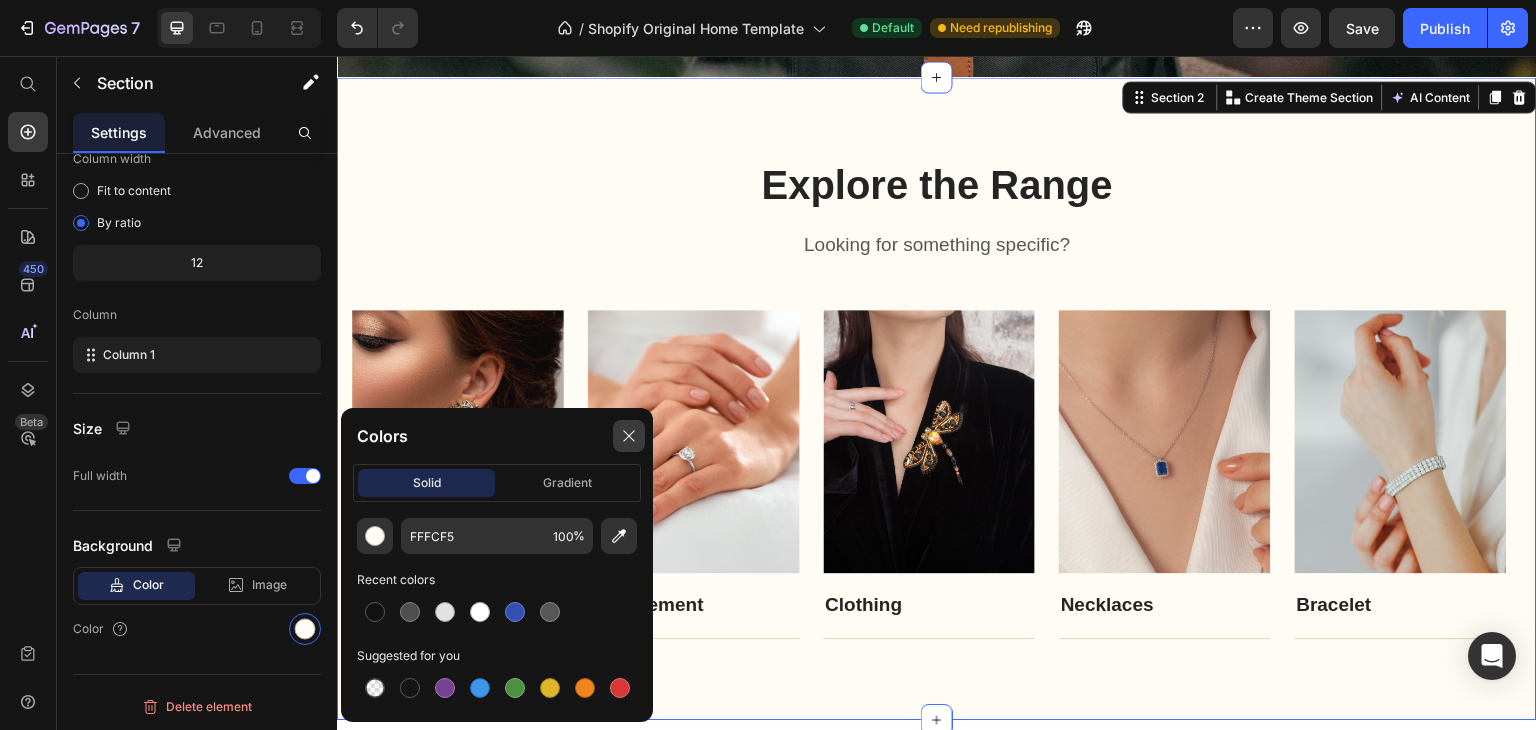 click 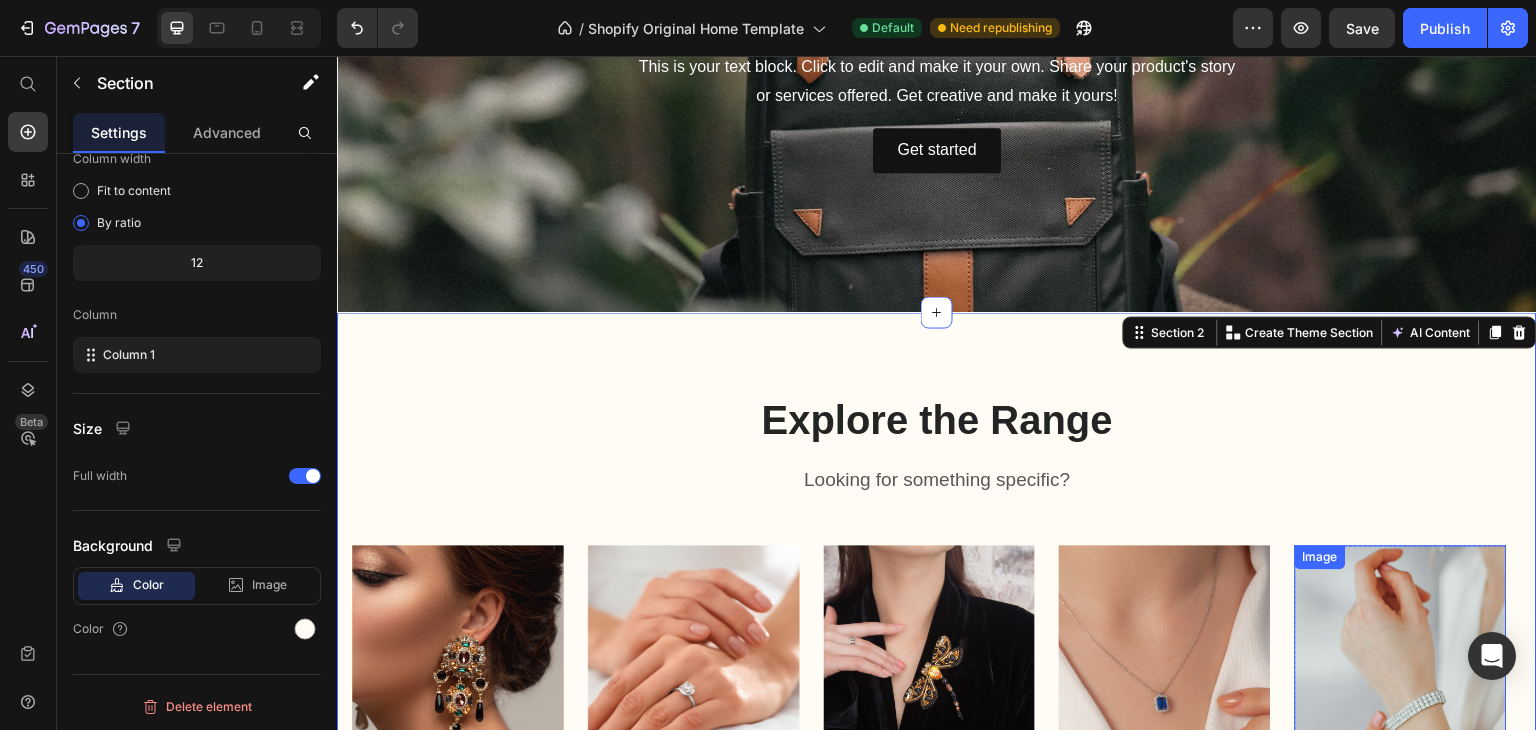 scroll, scrollTop: 0, scrollLeft: 0, axis: both 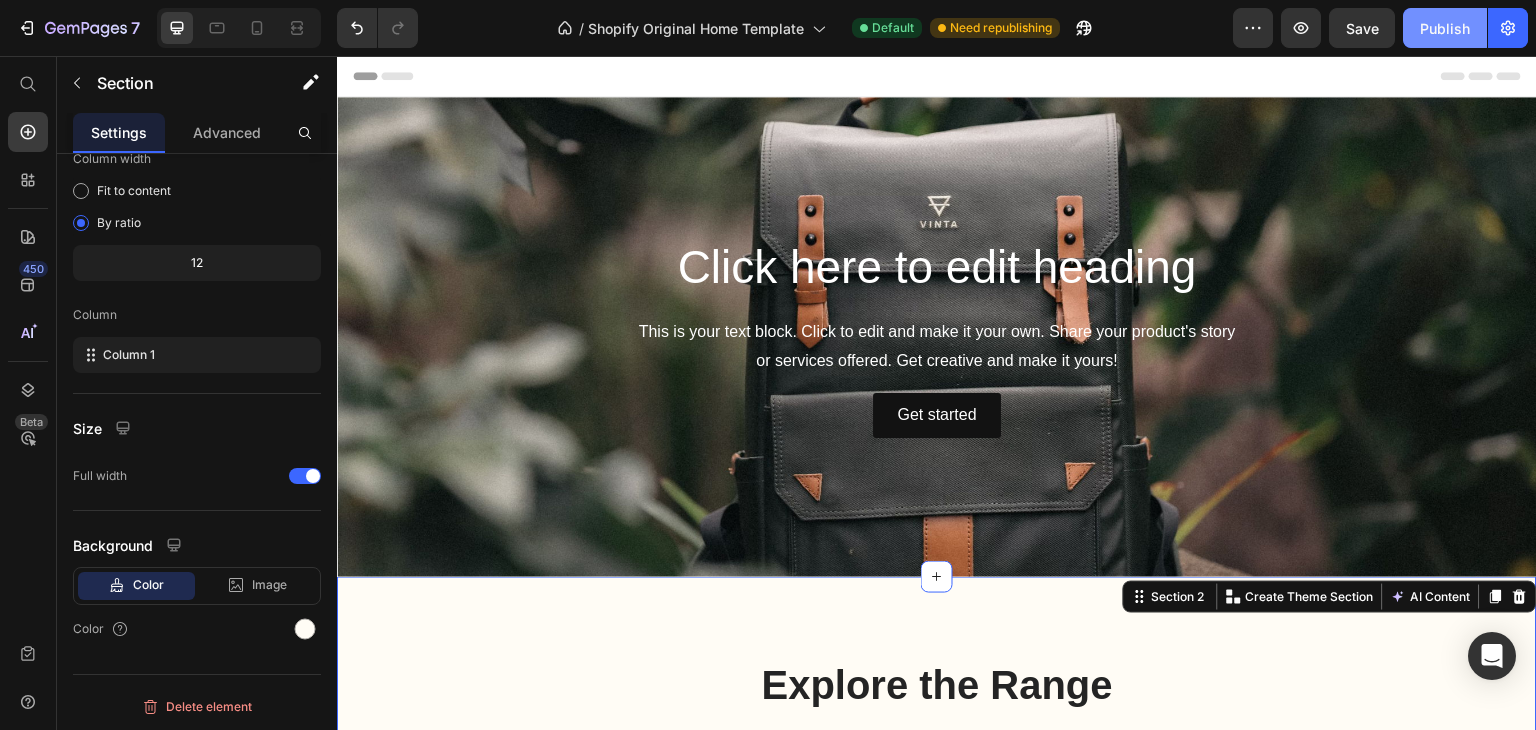 click on "Publish" at bounding box center [1445, 28] 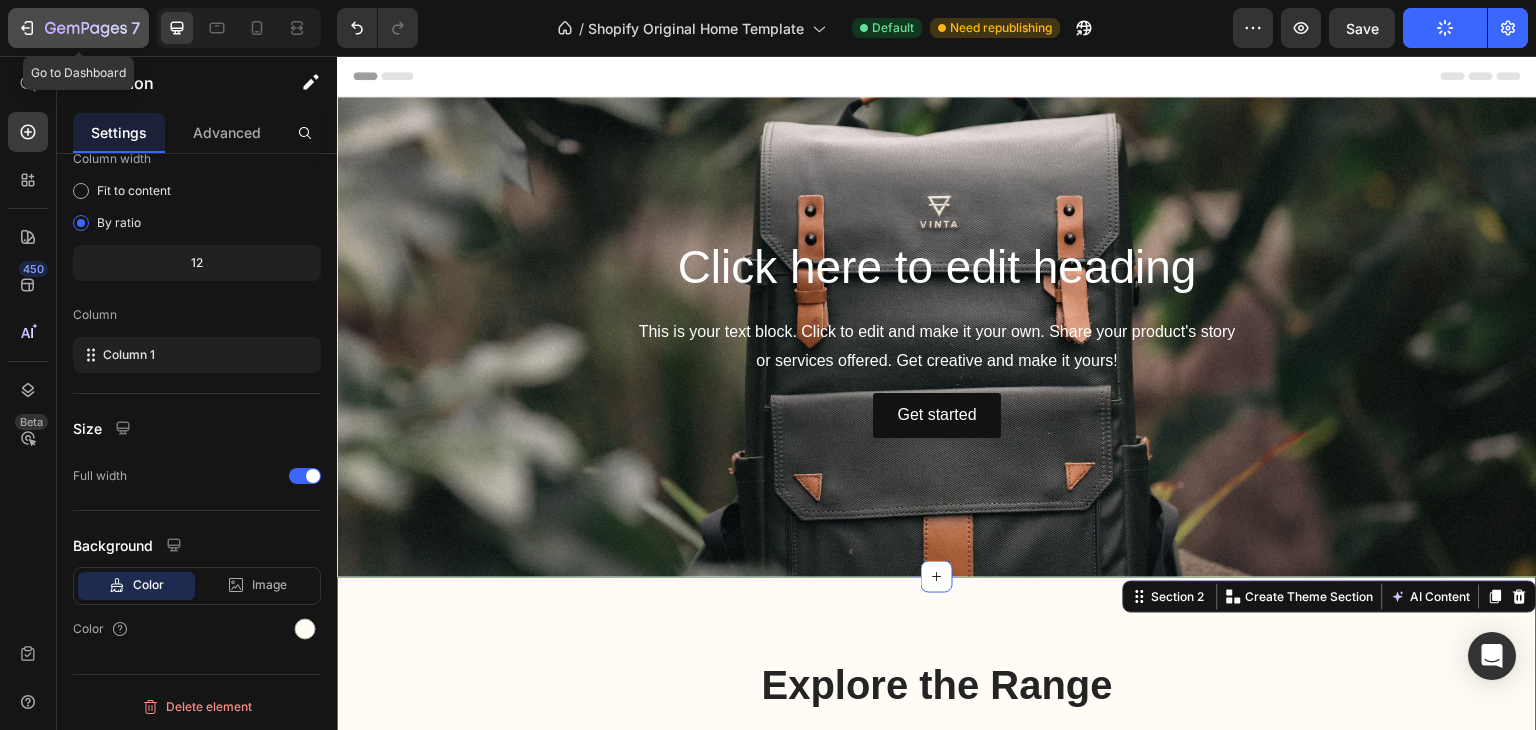 click 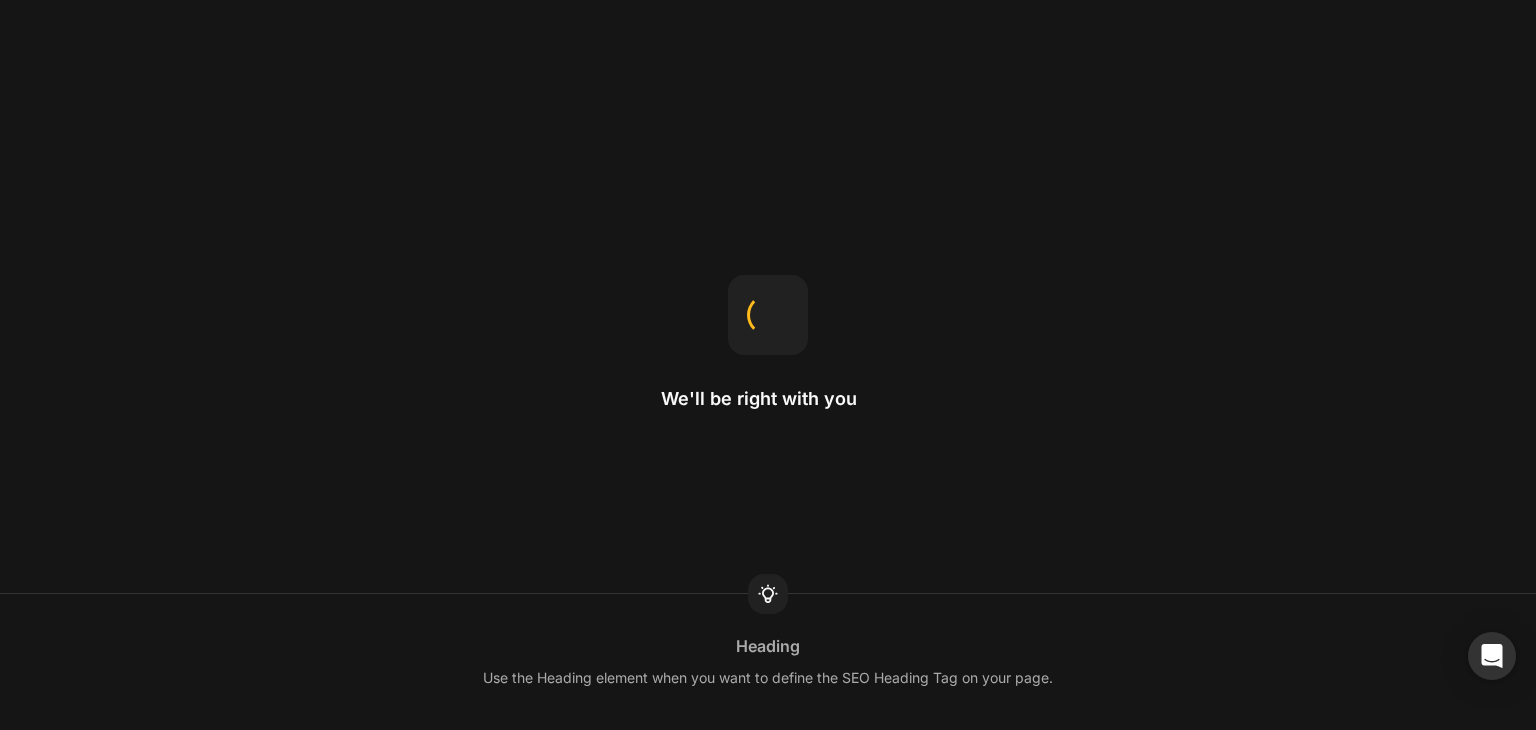 scroll, scrollTop: 0, scrollLeft: 0, axis: both 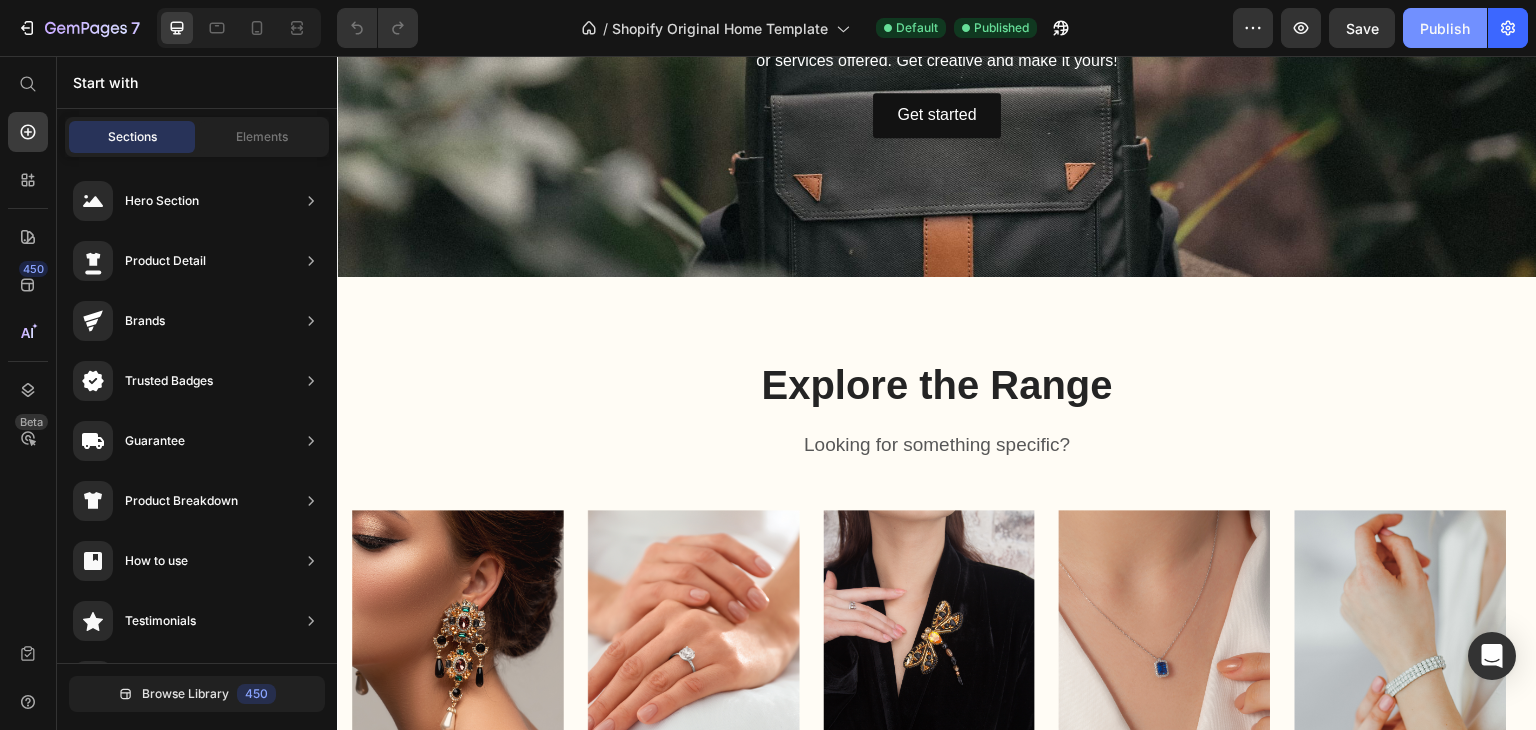 click on "Publish" 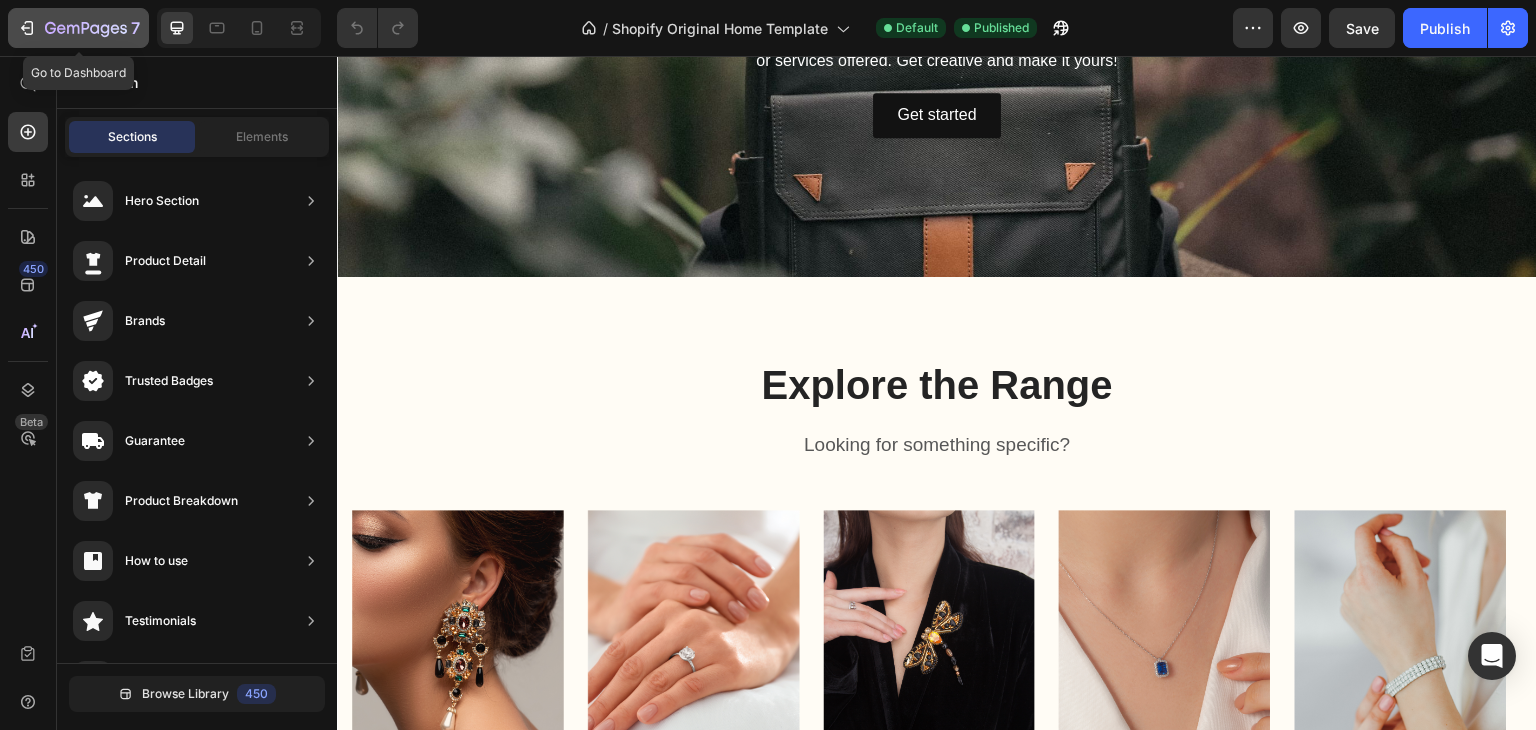 click on "7" 